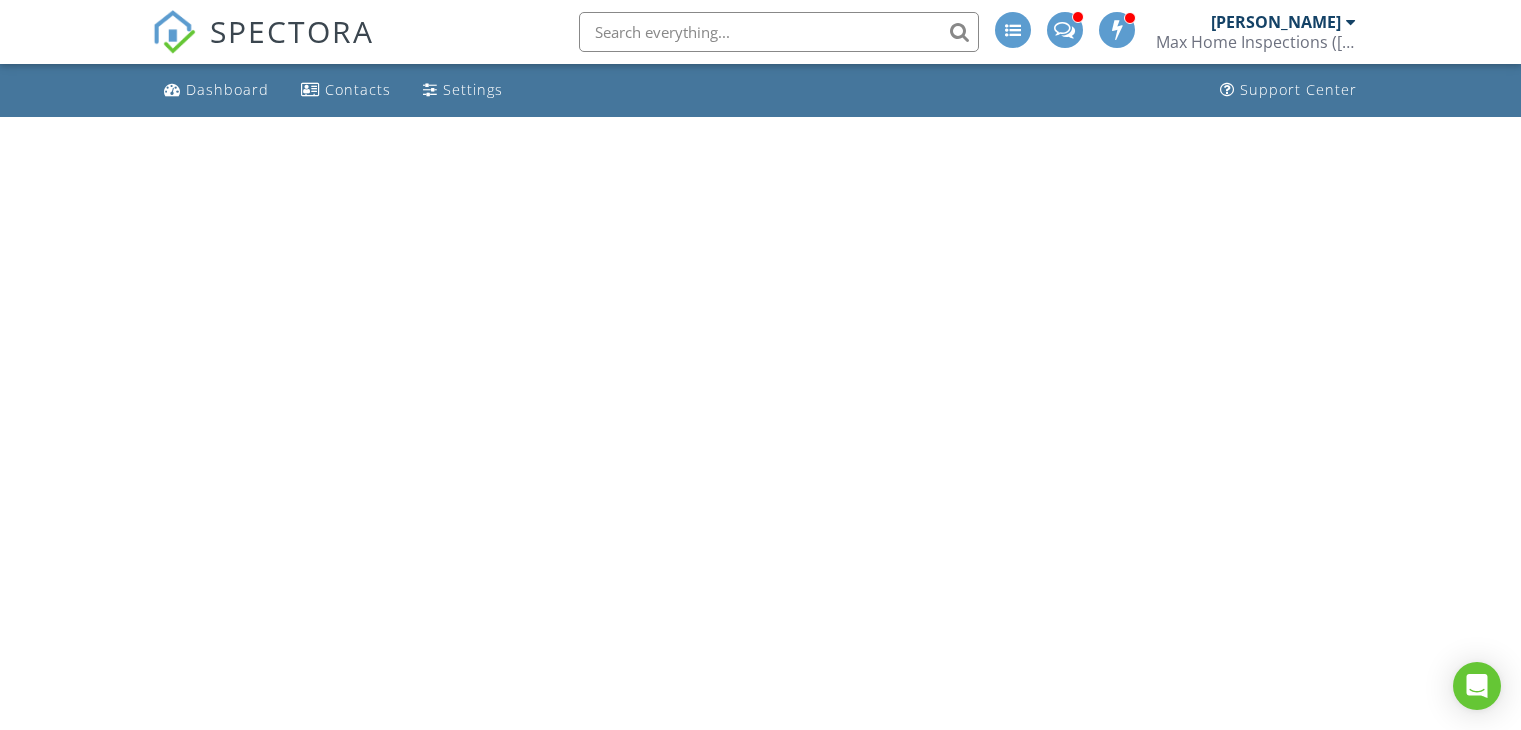 scroll, scrollTop: 0, scrollLeft: 0, axis: both 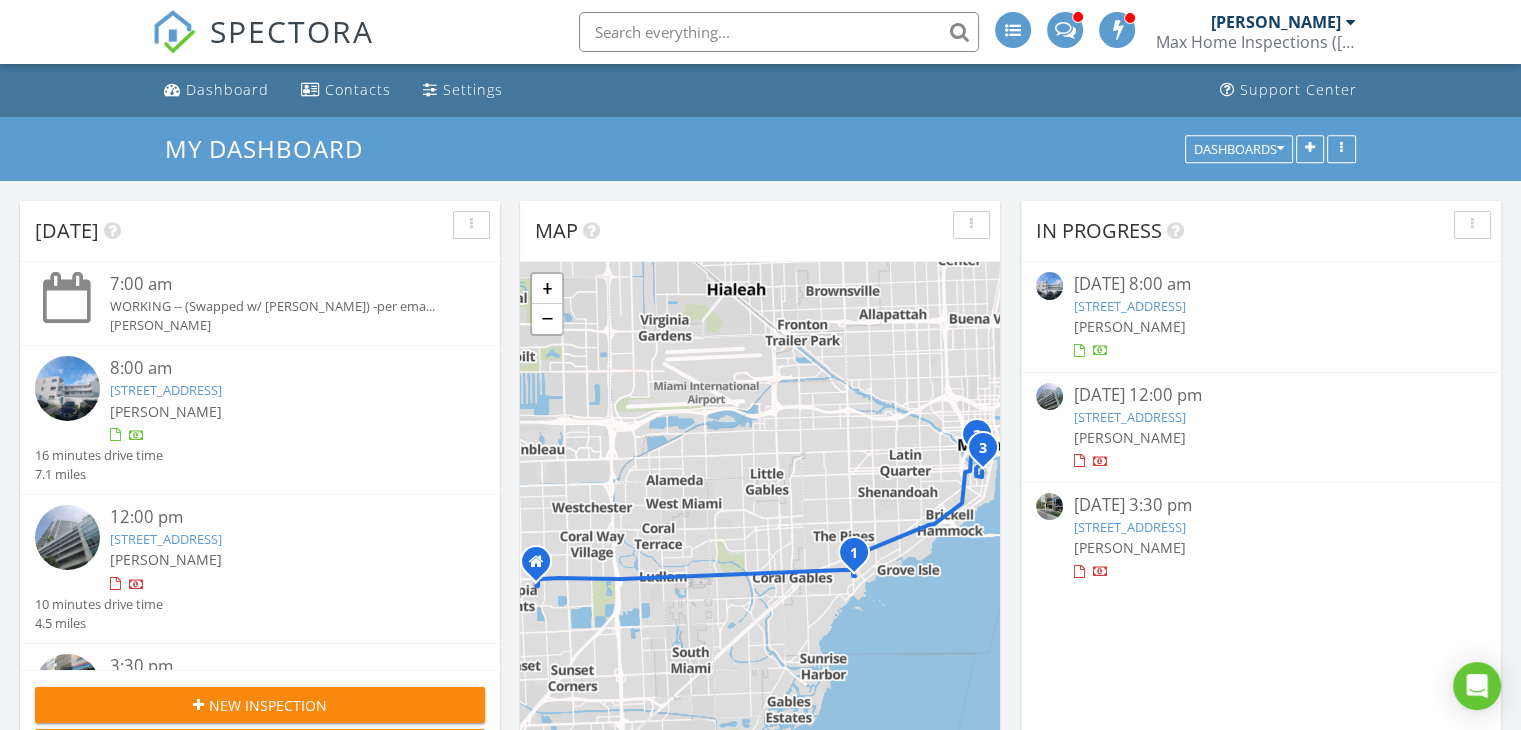 click on "[PERSON_NAME]" at bounding box center (279, 559) 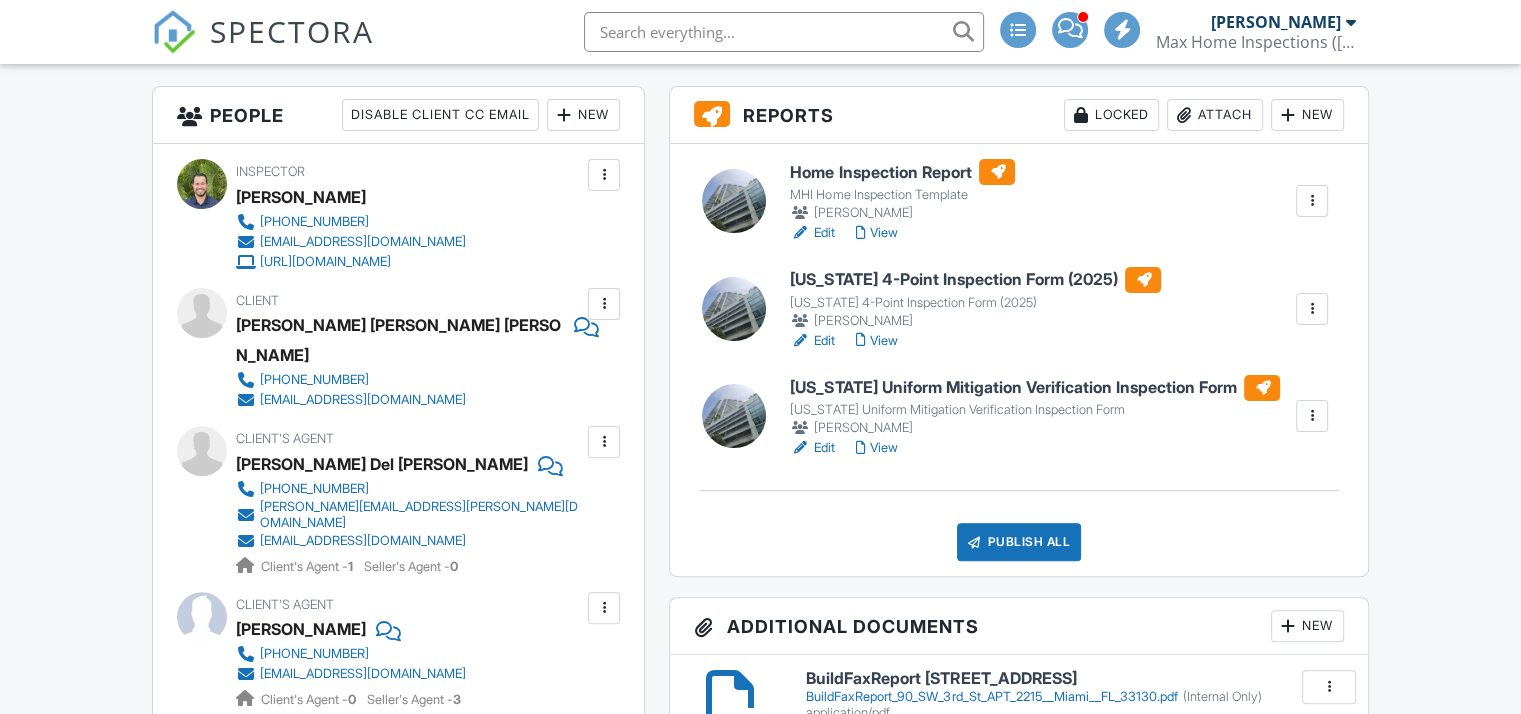 scroll, scrollTop: 500, scrollLeft: 0, axis: vertical 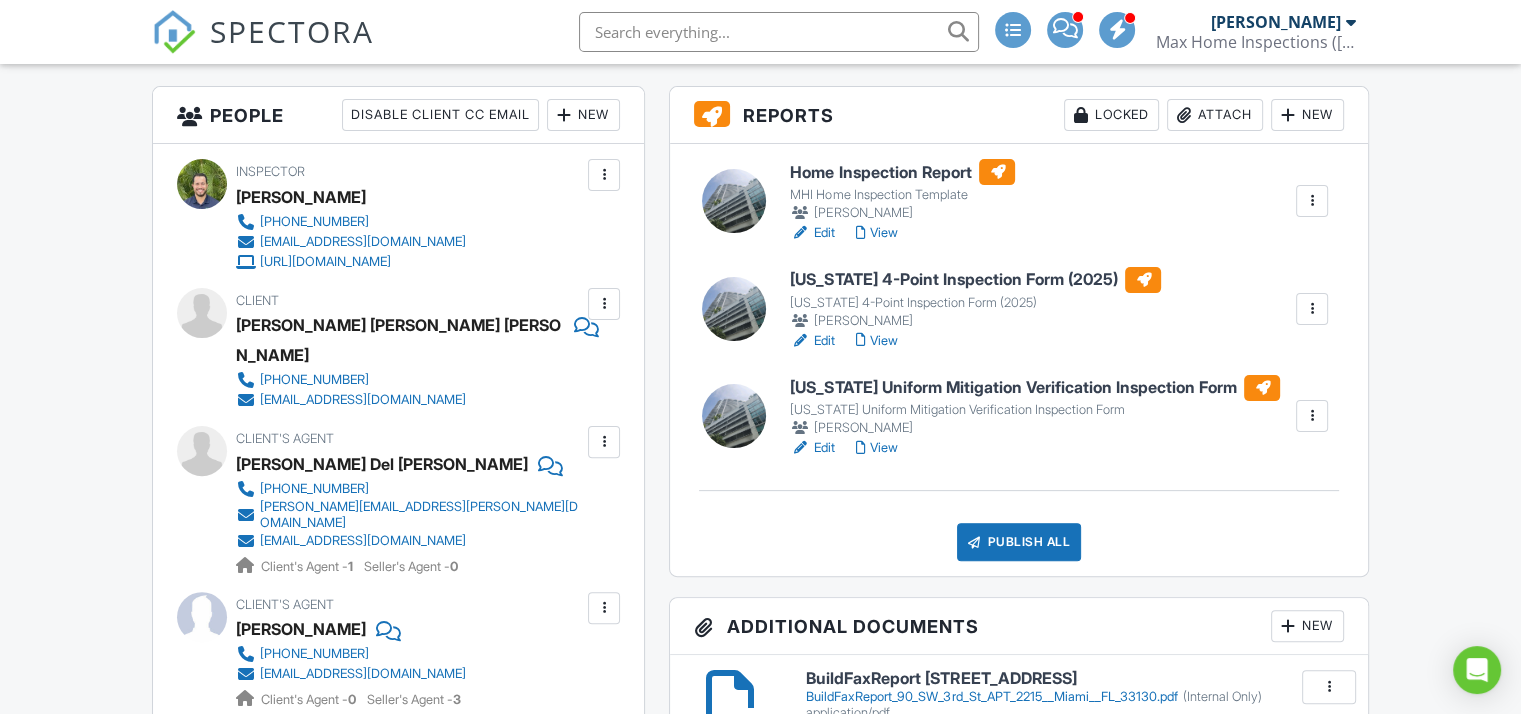 click on "View" at bounding box center (876, 448) 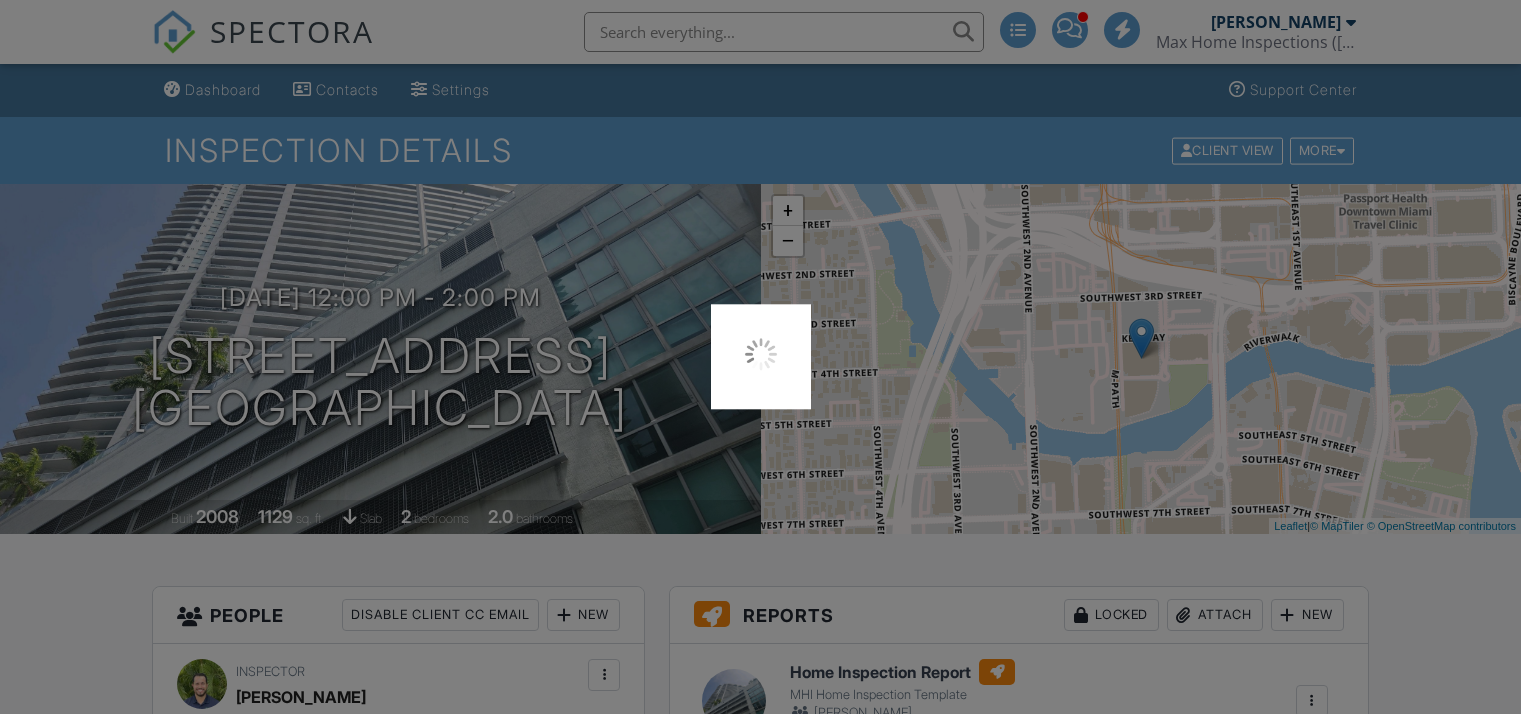 scroll, scrollTop: 400, scrollLeft: 0, axis: vertical 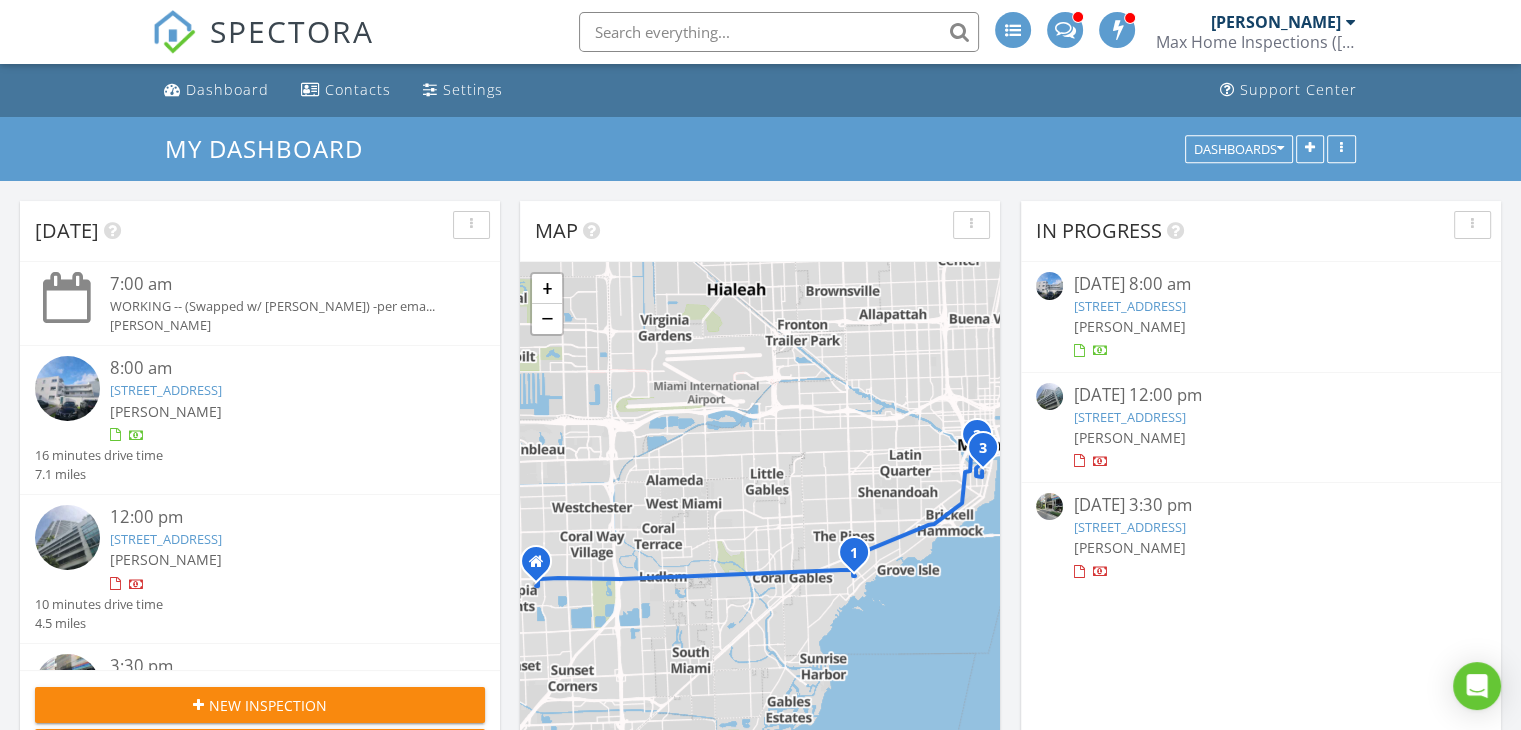 click on "[STREET_ADDRESS]" at bounding box center (166, 390) 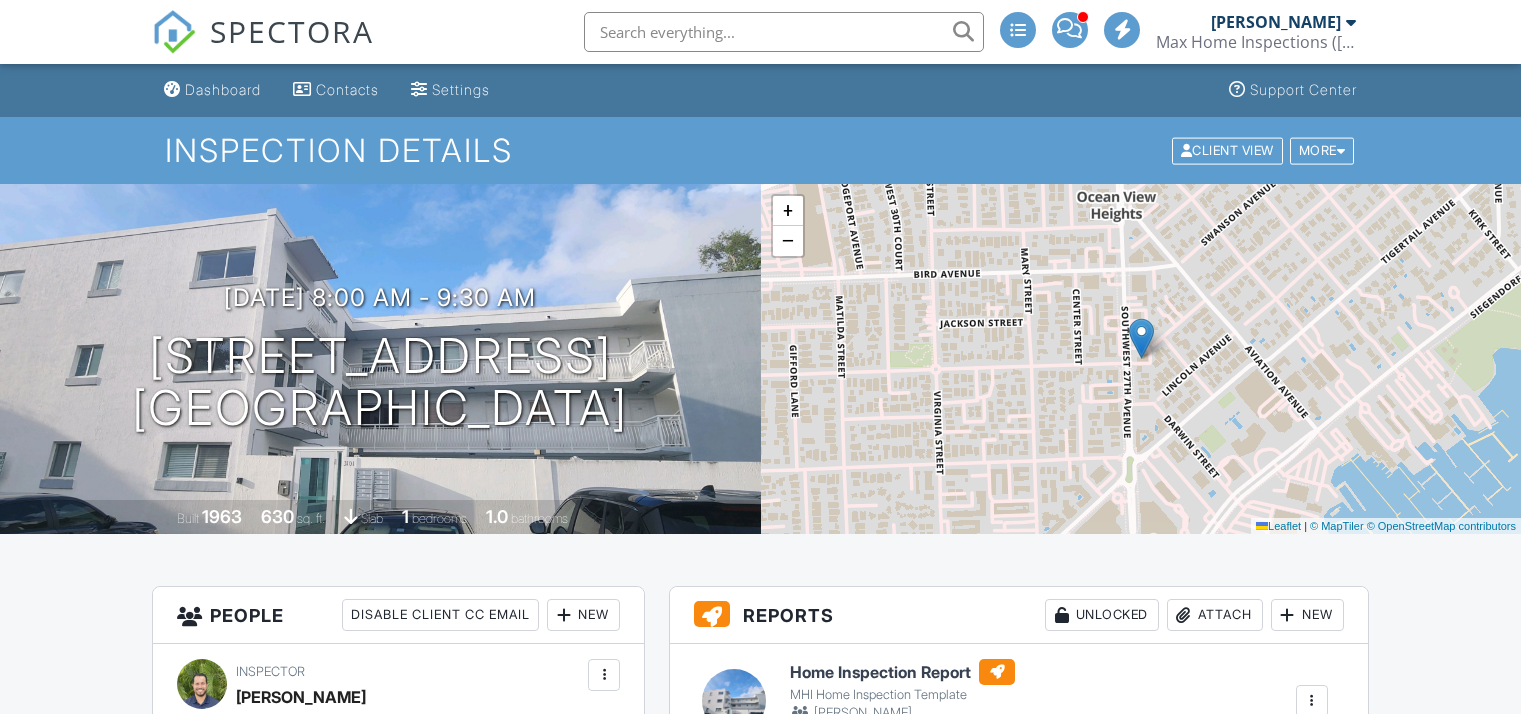 click on "View" at bounding box center [876, 948] 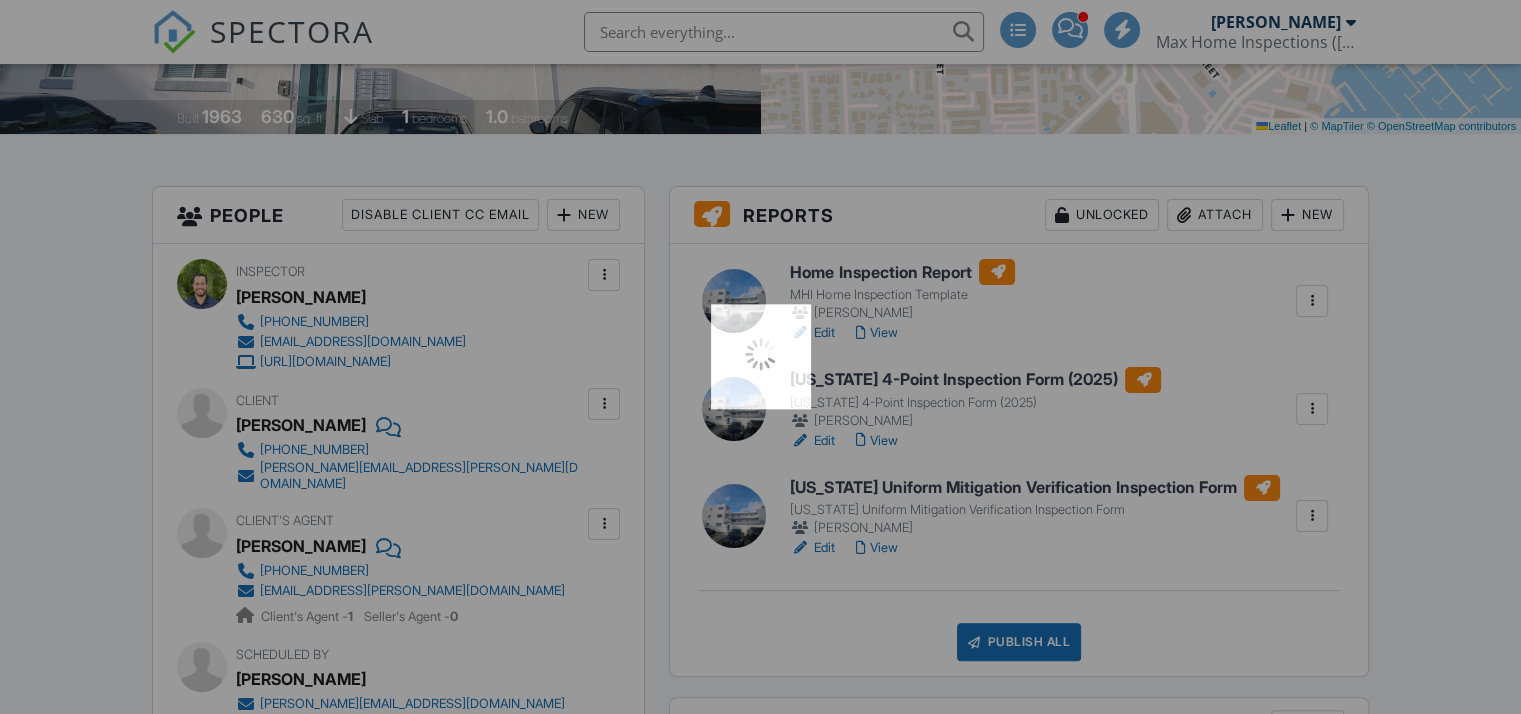 scroll, scrollTop: 400, scrollLeft: 0, axis: vertical 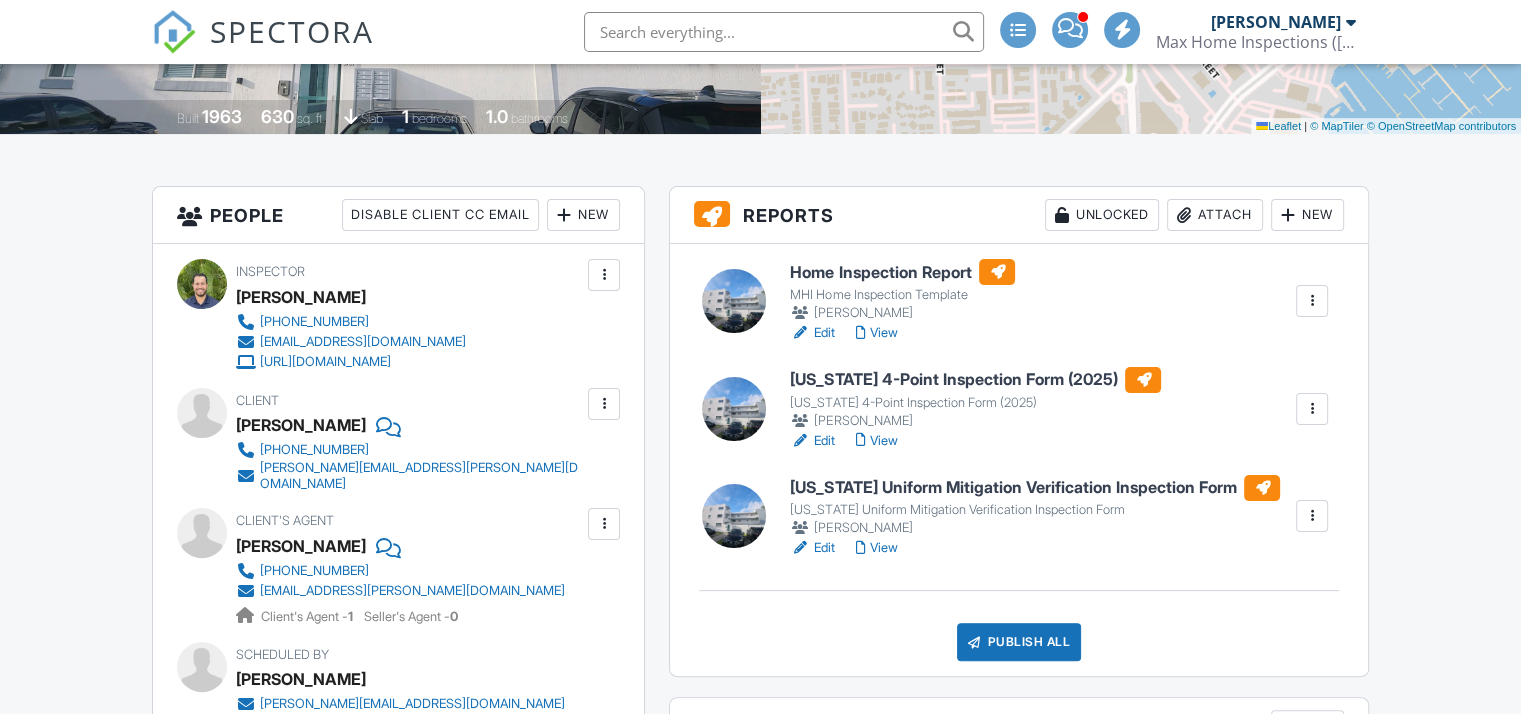 click on "View" at bounding box center (876, 441) 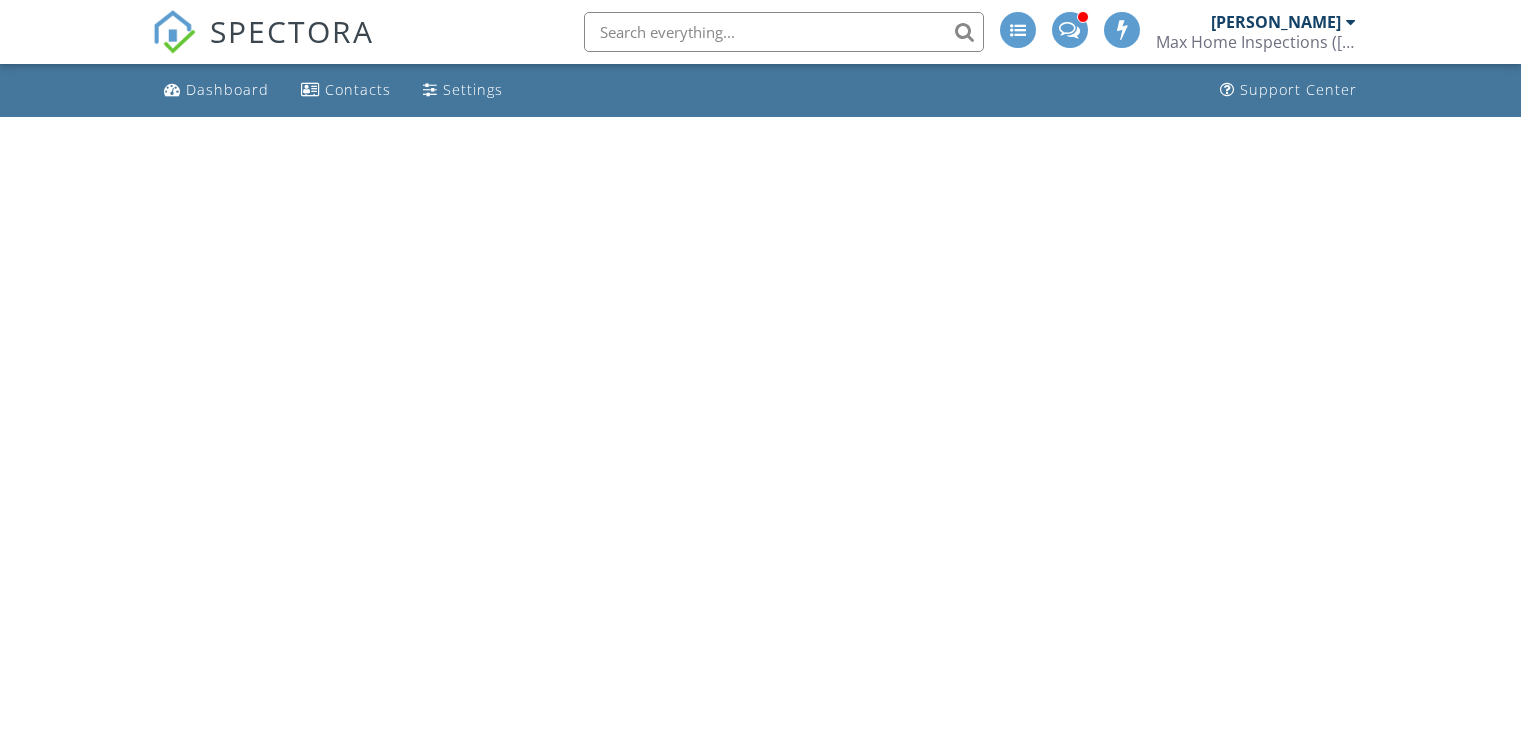 scroll, scrollTop: 0, scrollLeft: 0, axis: both 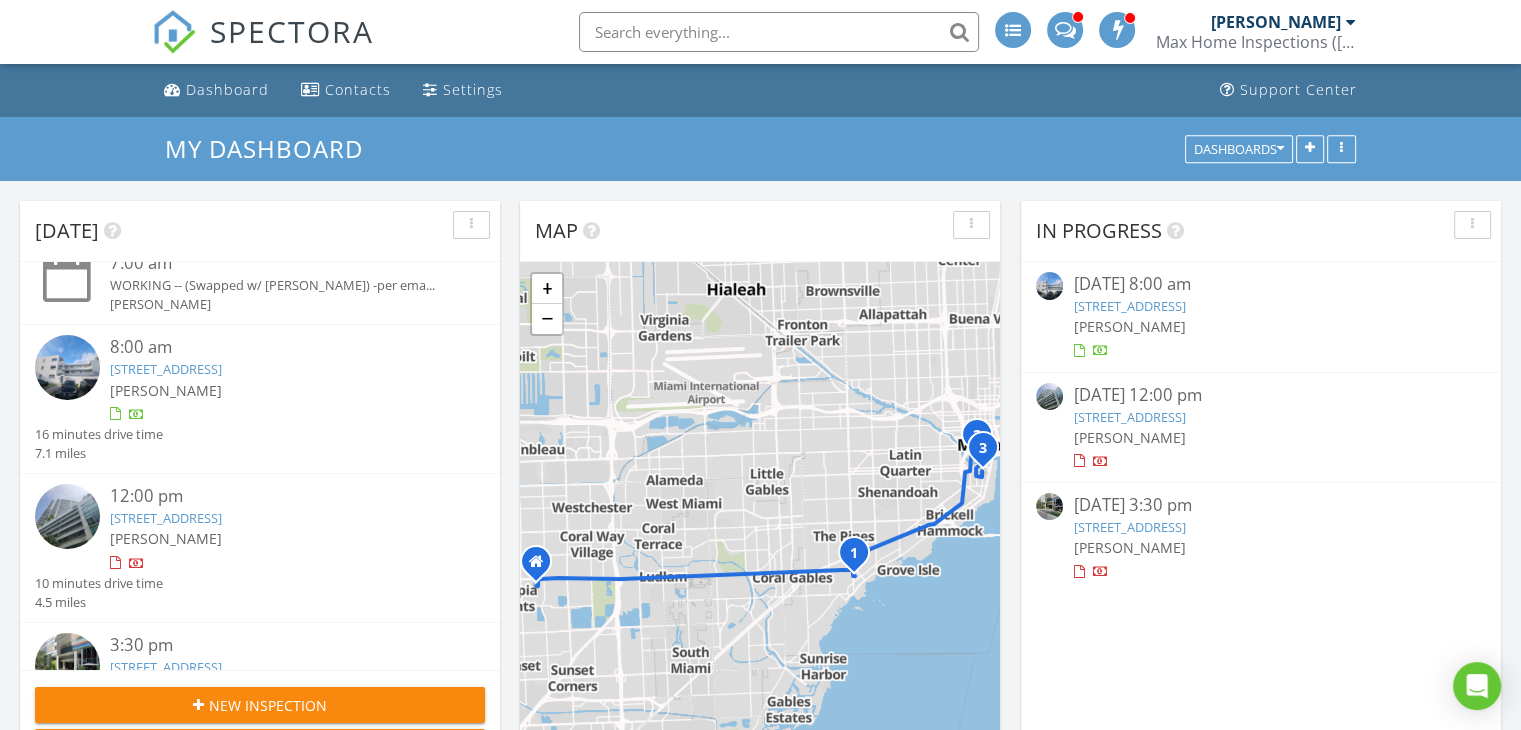 click on "[PERSON_NAME]" at bounding box center (279, 390) 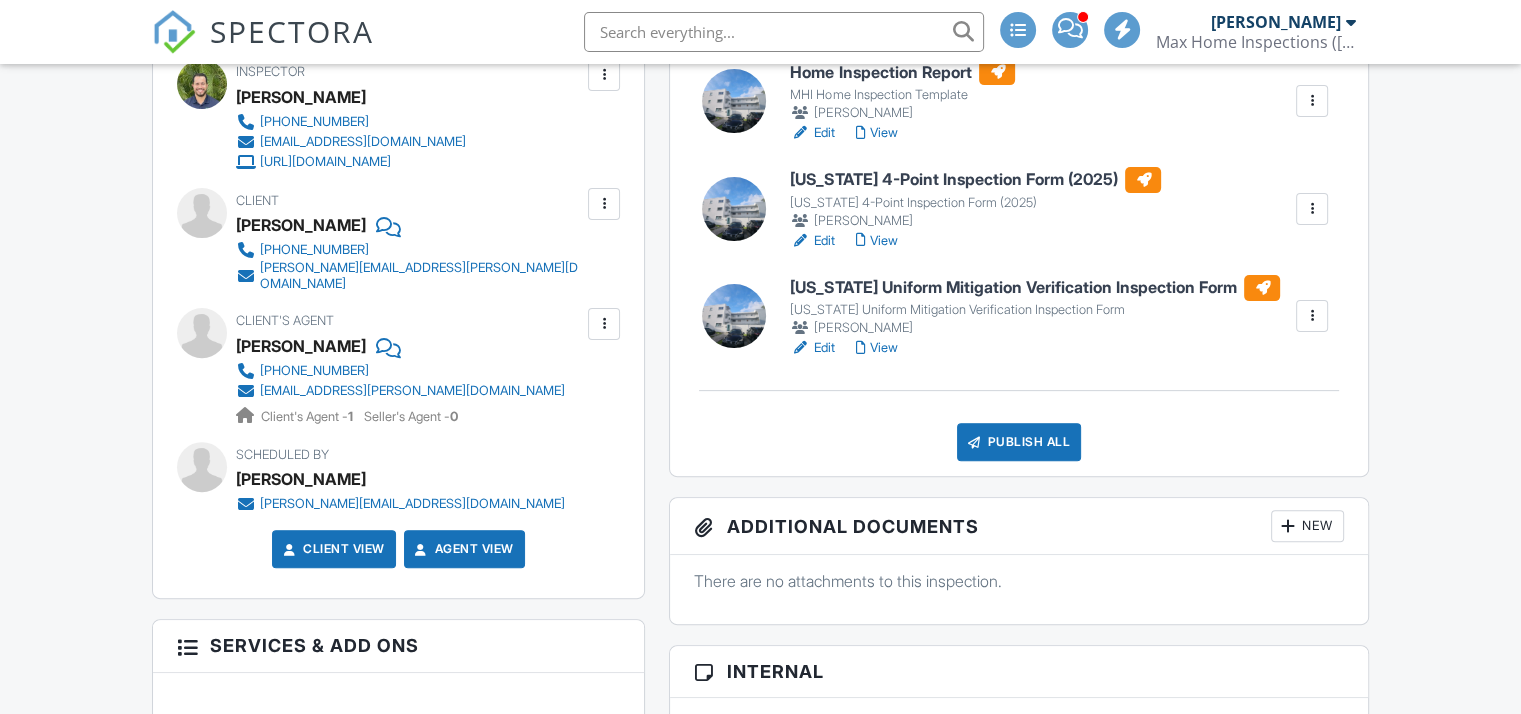 scroll, scrollTop: 600, scrollLeft: 0, axis: vertical 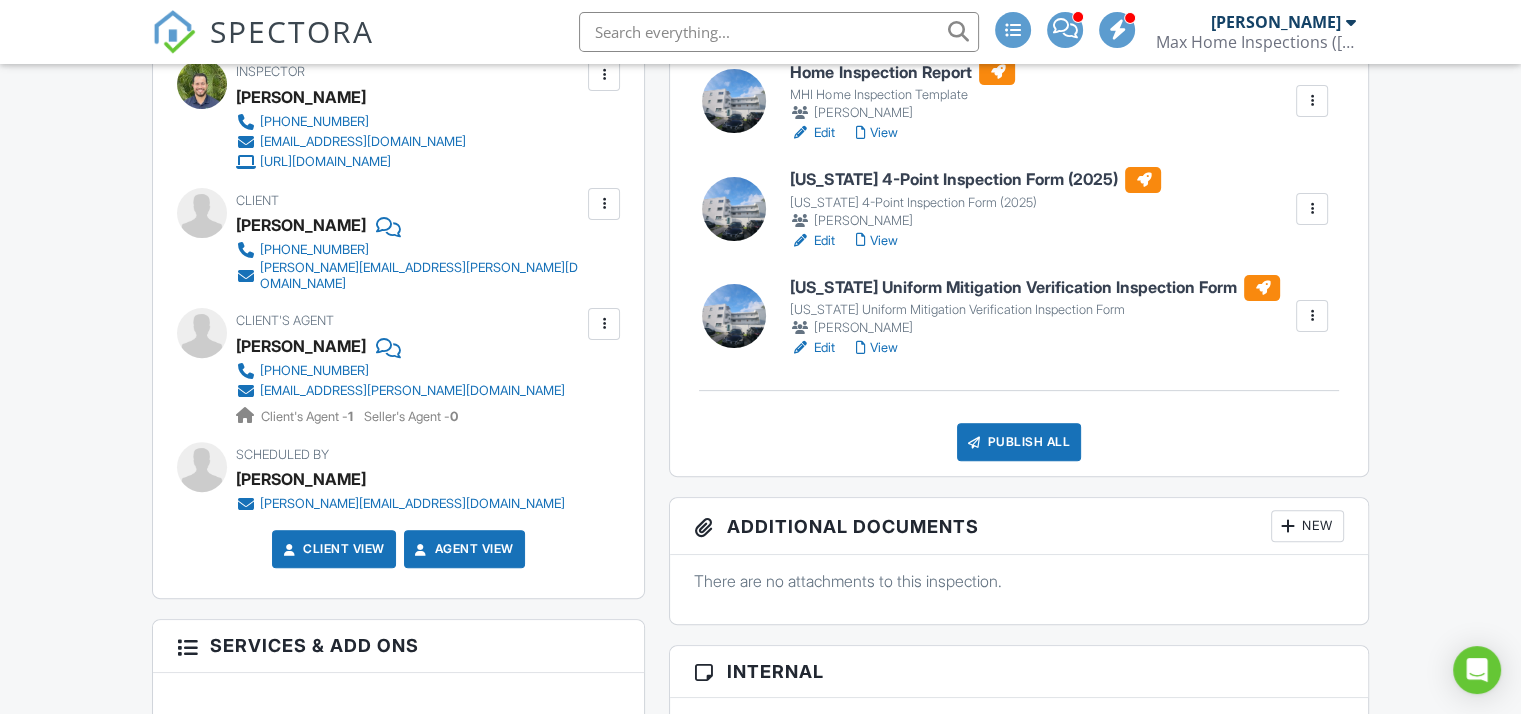 click on "Publish All" at bounding box center (1019, 442) 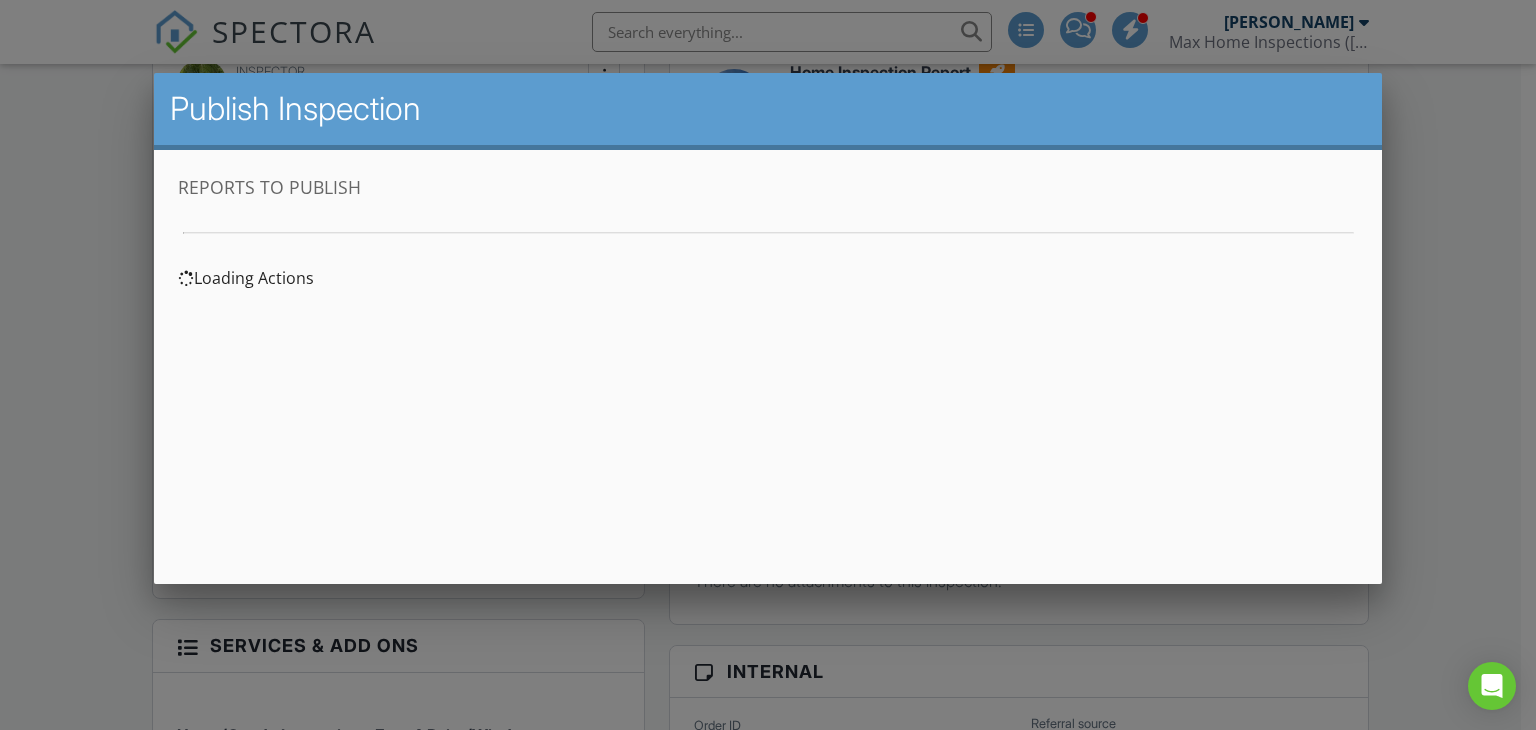 scroll, scrollTop: 0, scrollLeft: 0, axis: both 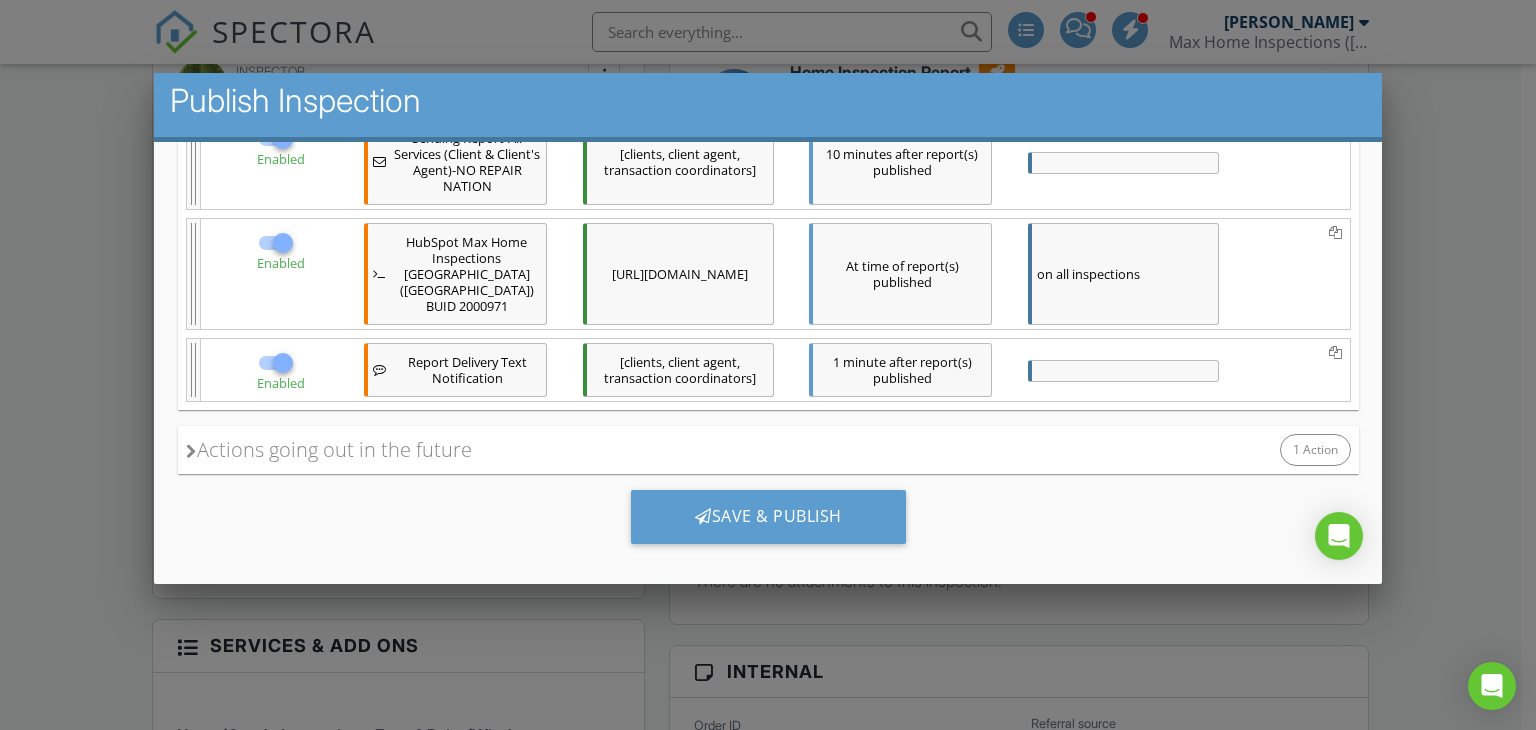 click on "Save & Publish" at bounding box center (767, 524) 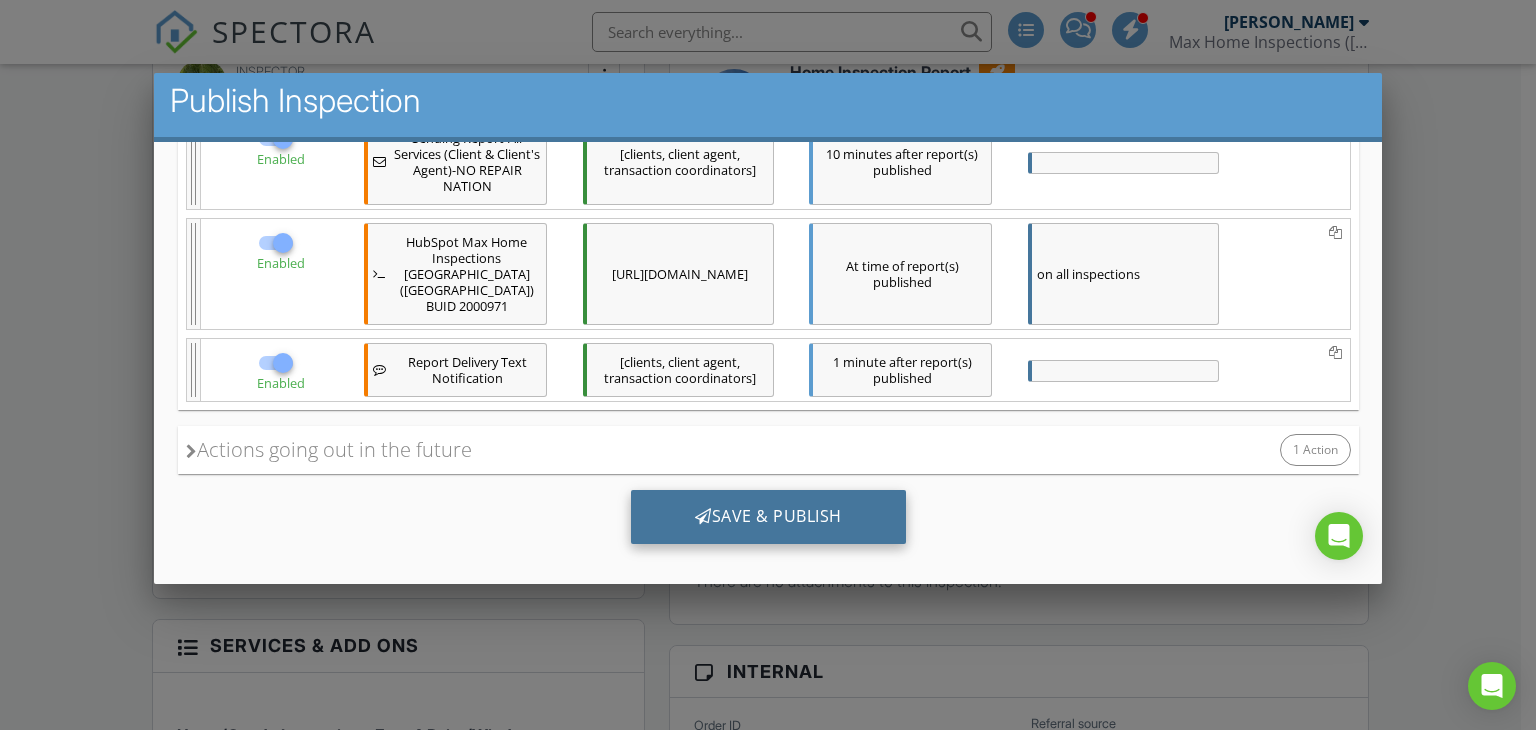 click on "Save & Publish" at bounding box center (767, 517) 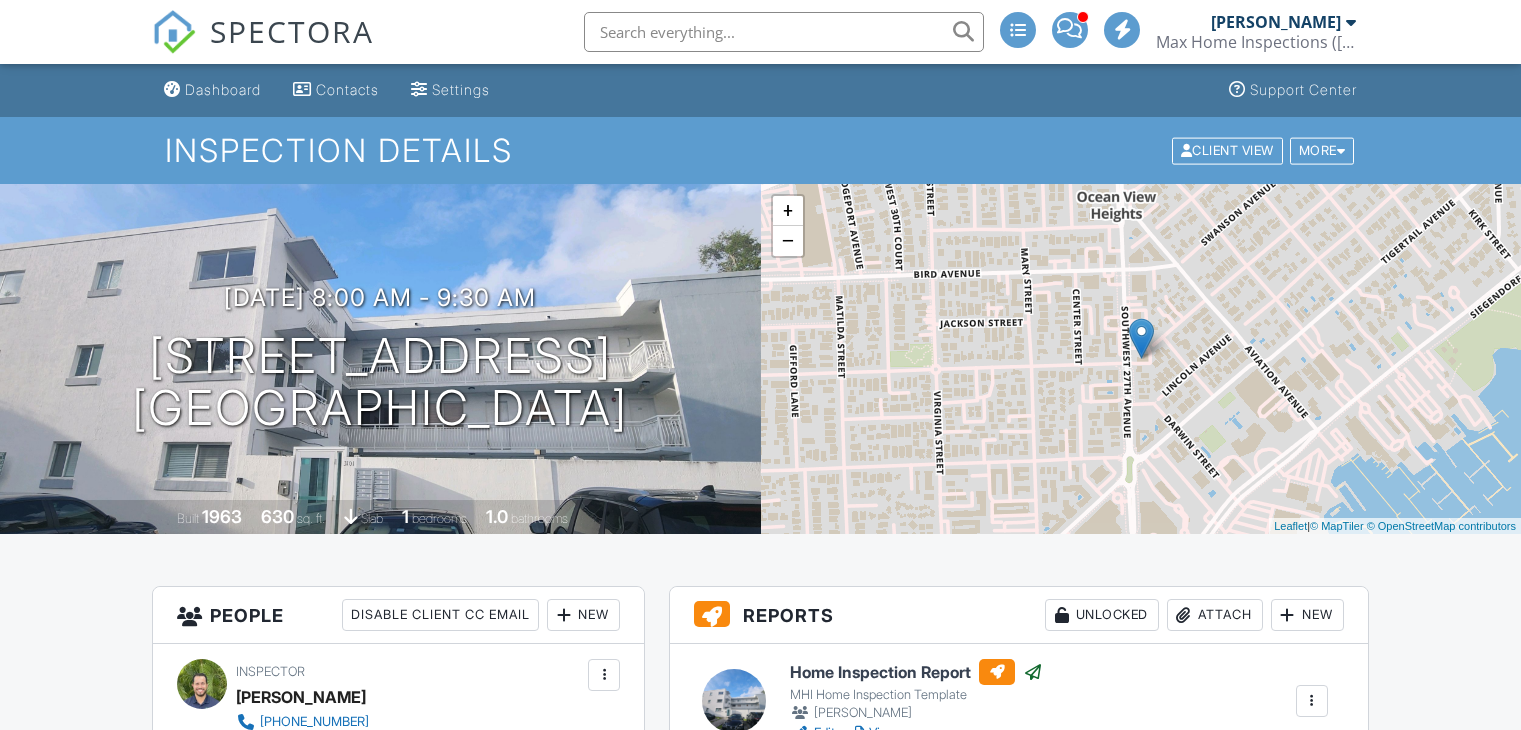 scroll, scrollTop: 400, scrollLeft: 0, axis: vertical 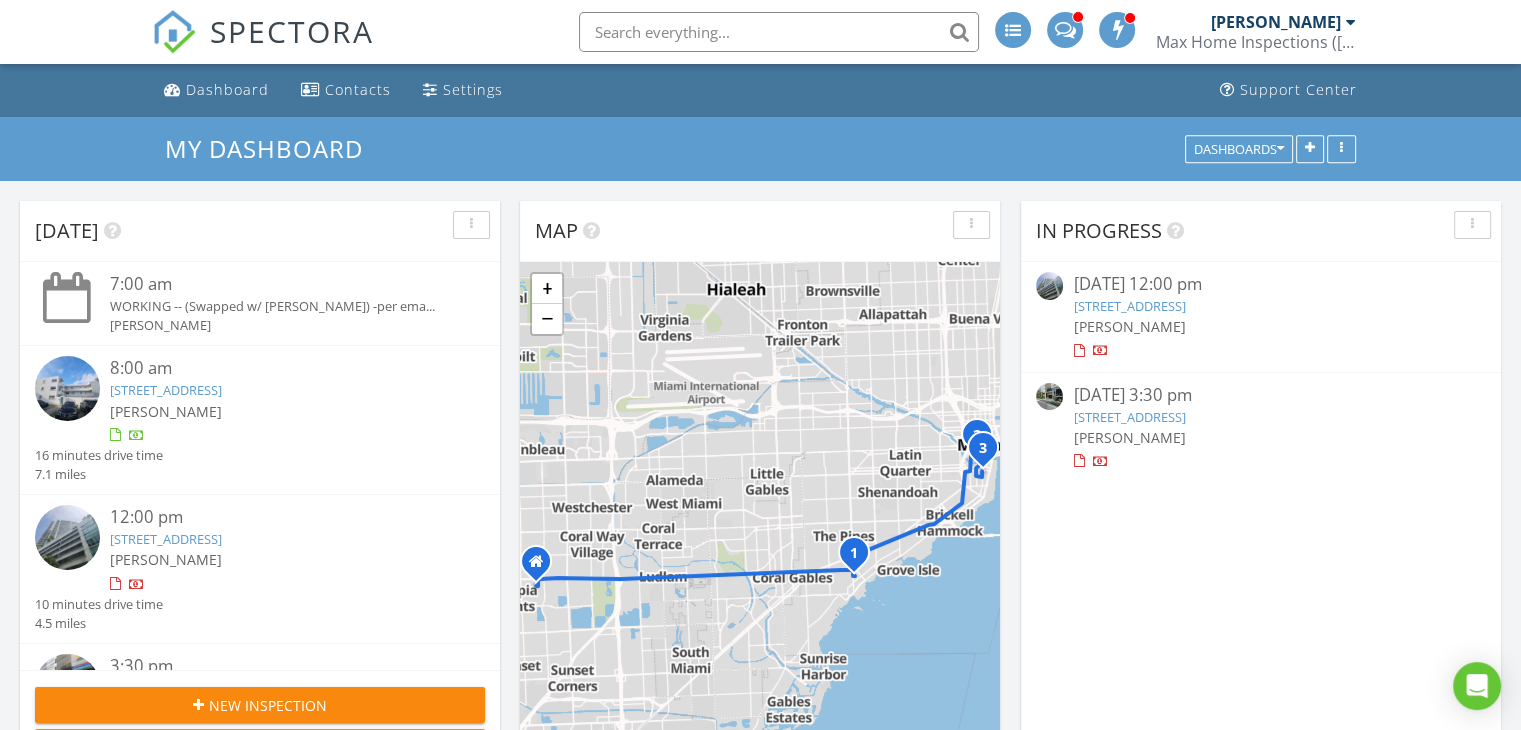 click on "[PERSON_NAME]" at bounding box center (279, 559) 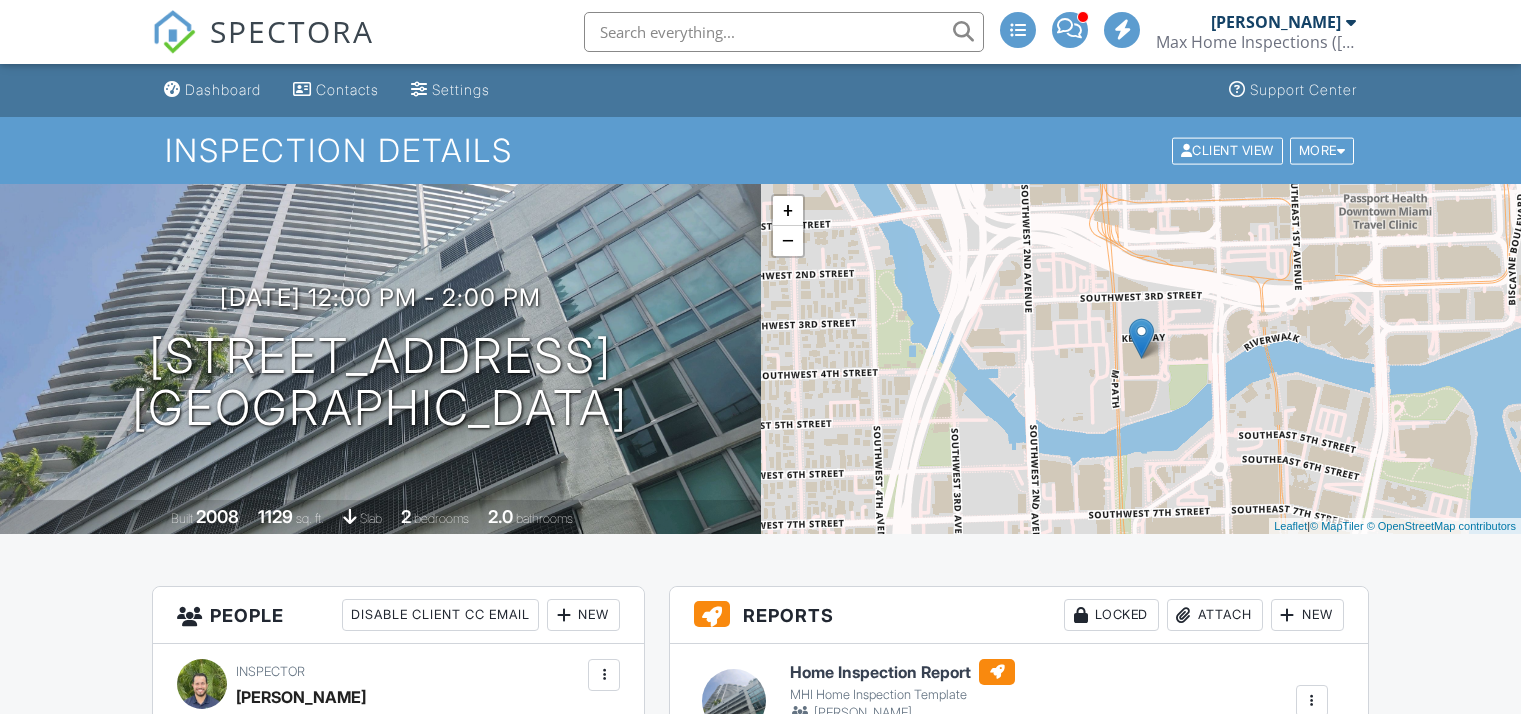 click on "View" at bounding box center (876, 733) 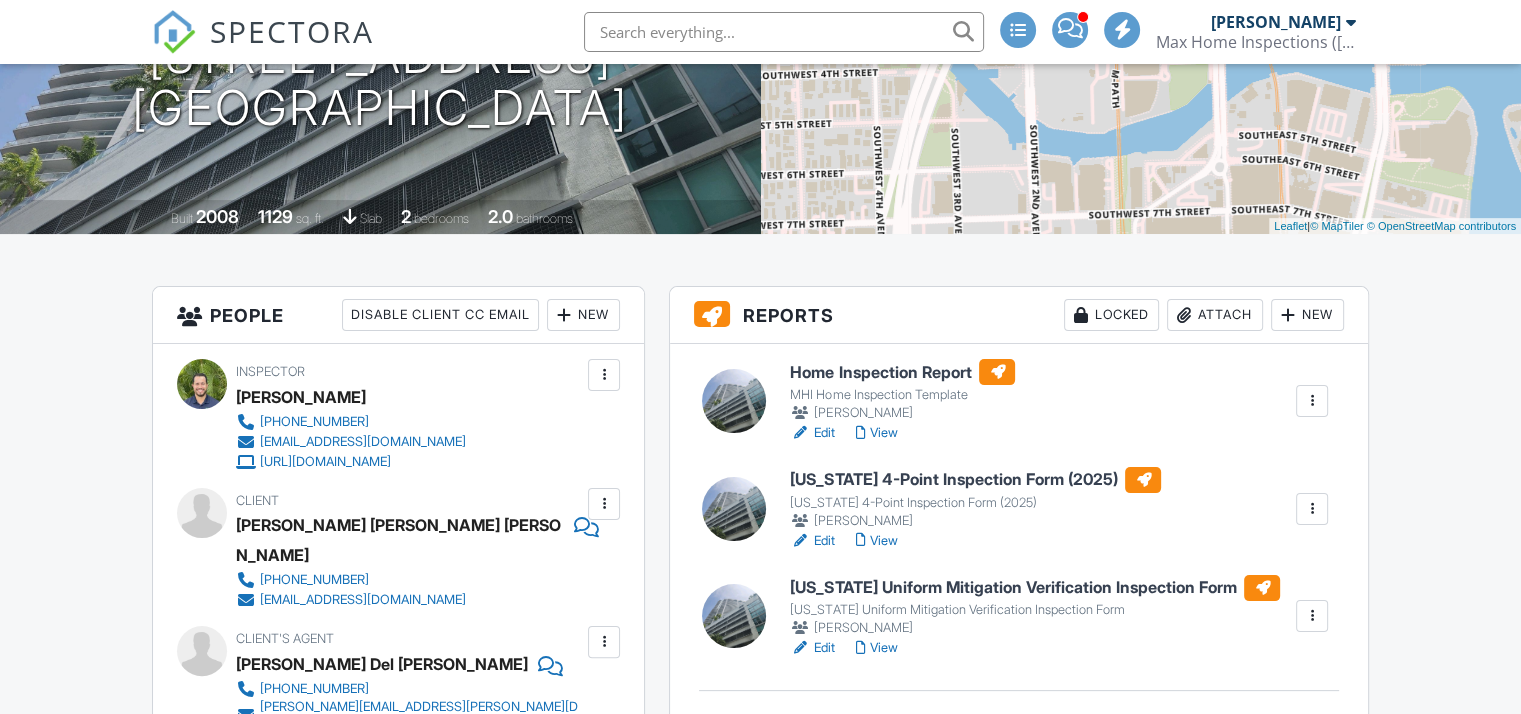 scroll, scrollTop: 500, scrollLeft: 0, axis: vertical 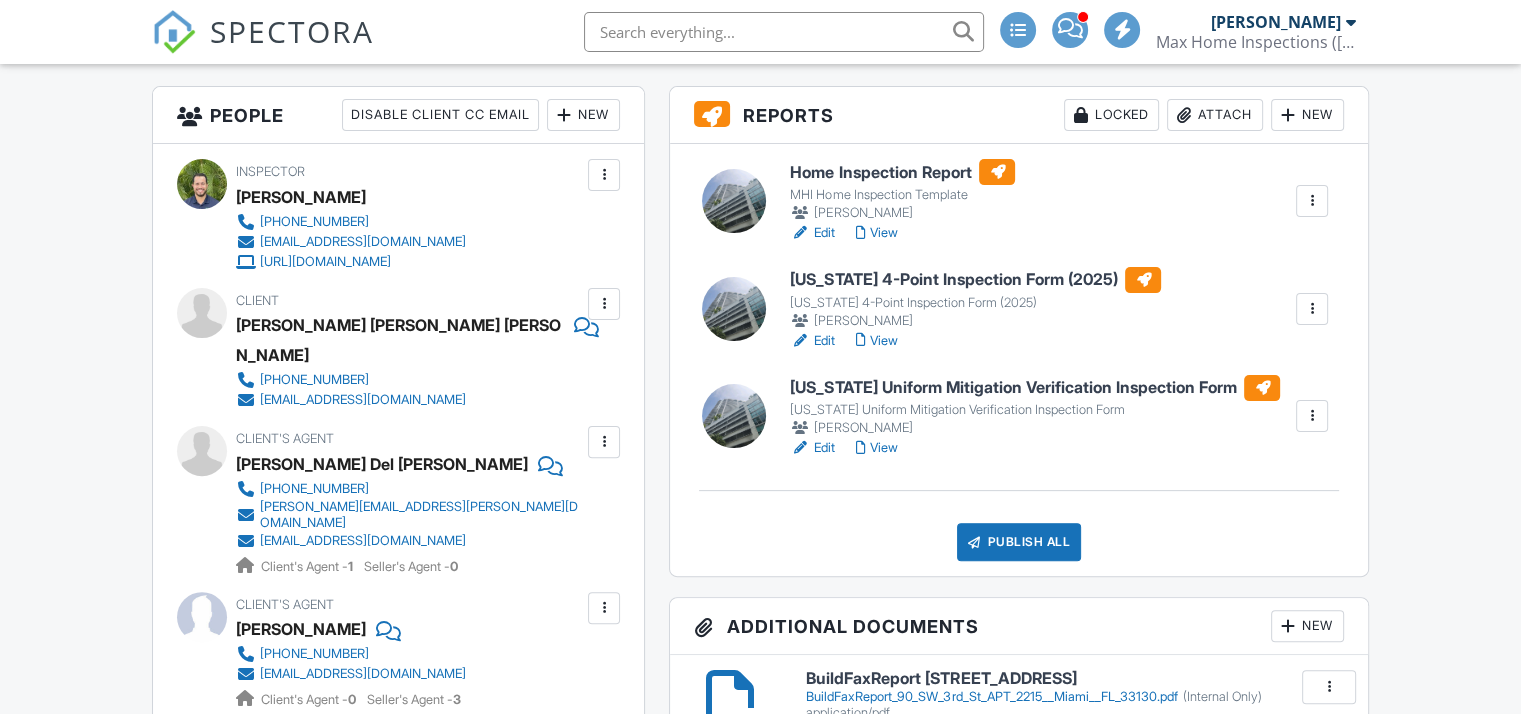click on "View" at bounding box center (876, 341) 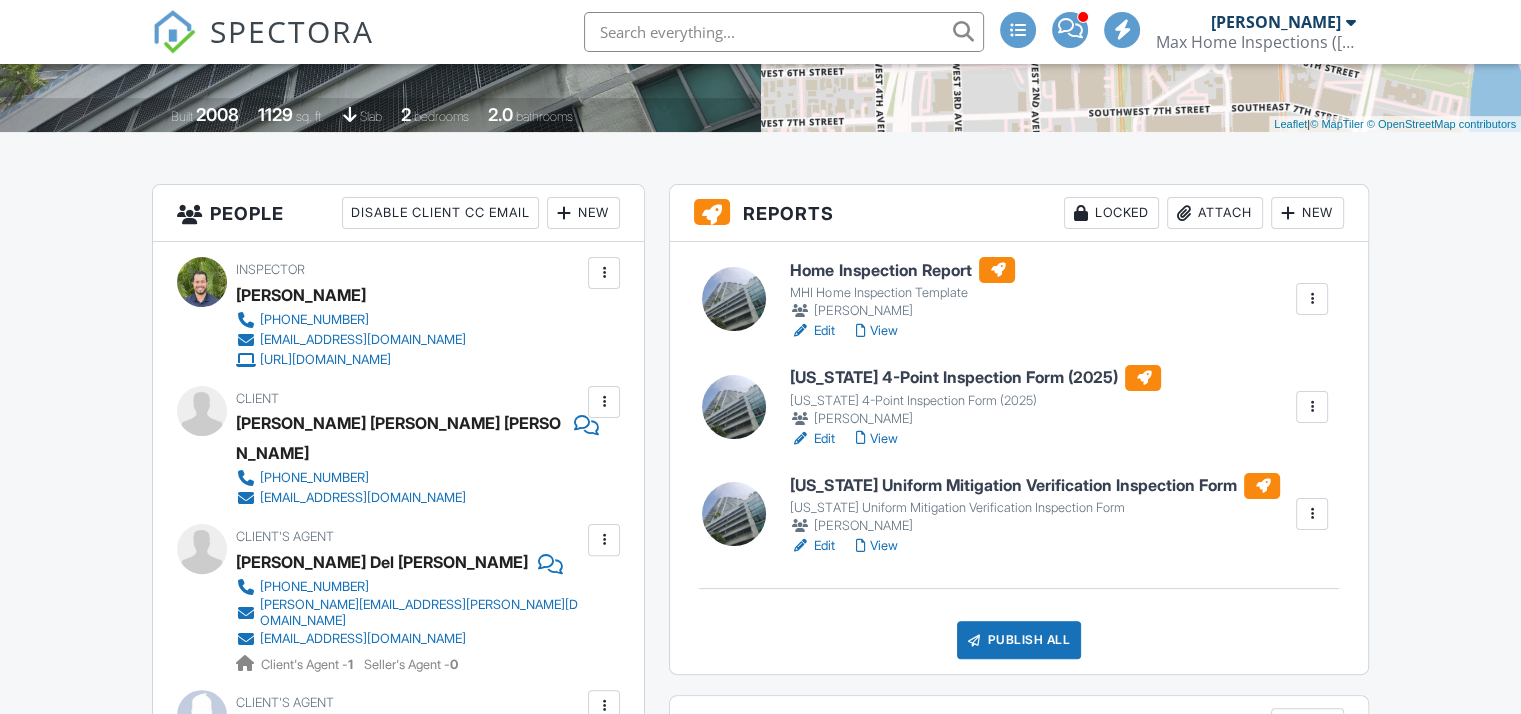 scroll, scrollTop: 400, scrollLeft: 0, axis: vertical 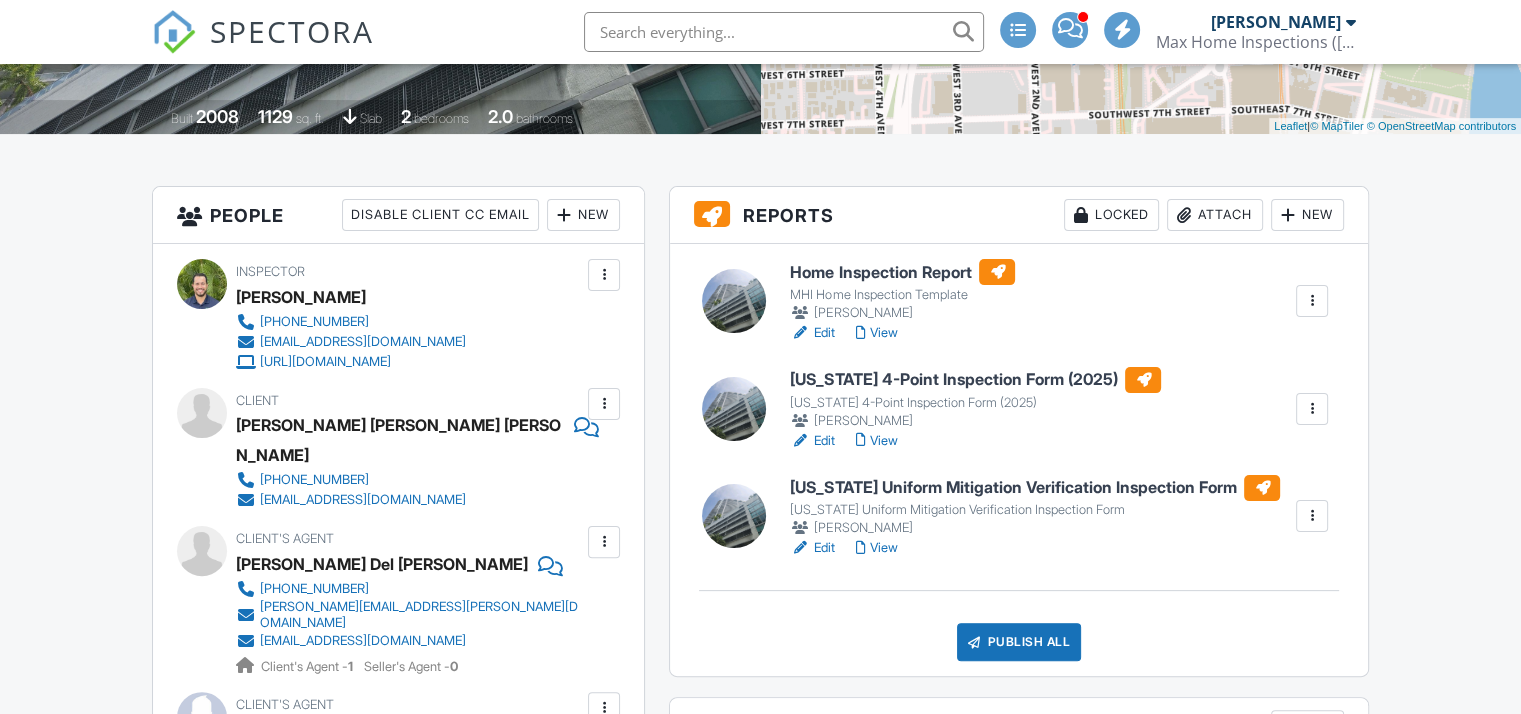 click on "View" at bounding box center [876, 548] 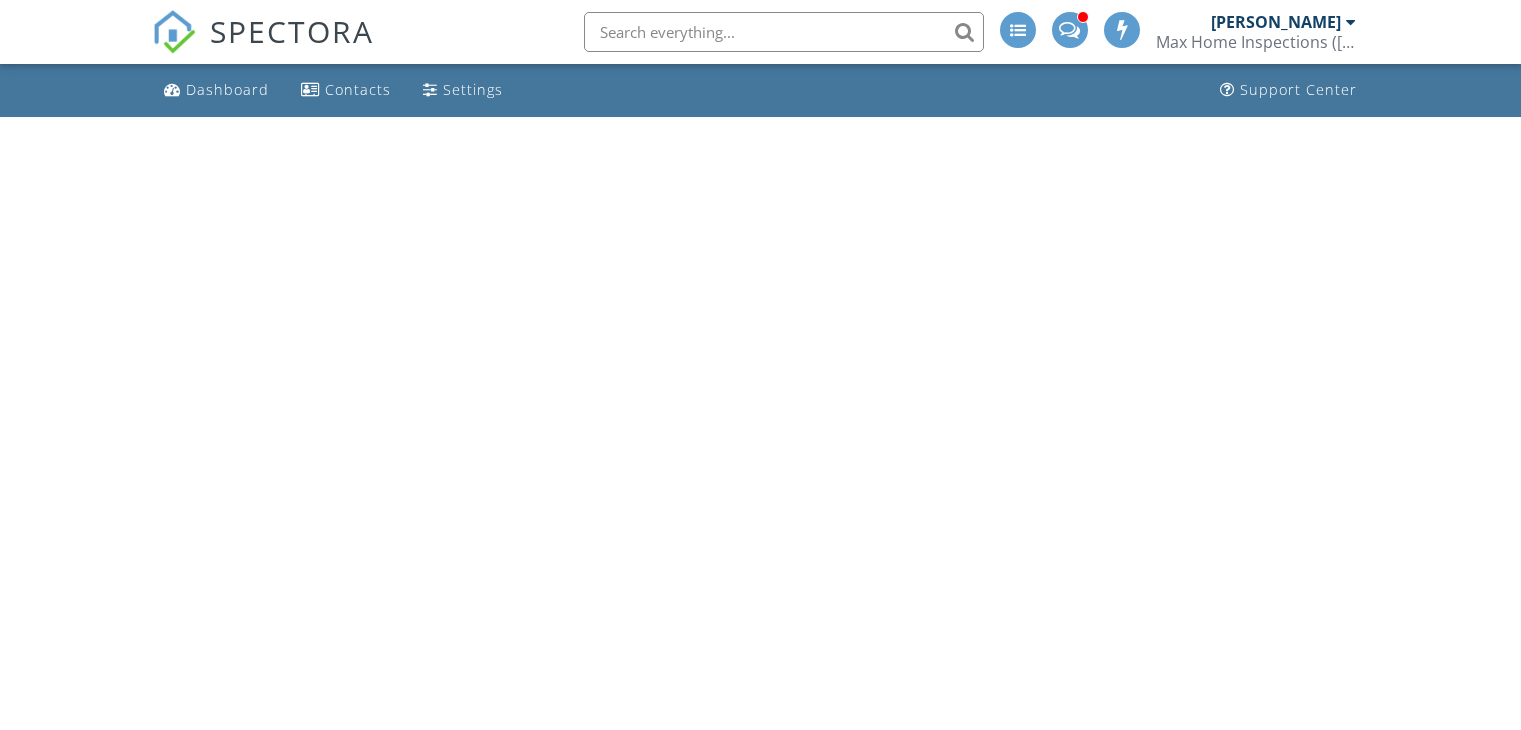 scroll, scrollTop: 0, scrollLeft: 0, axis: both 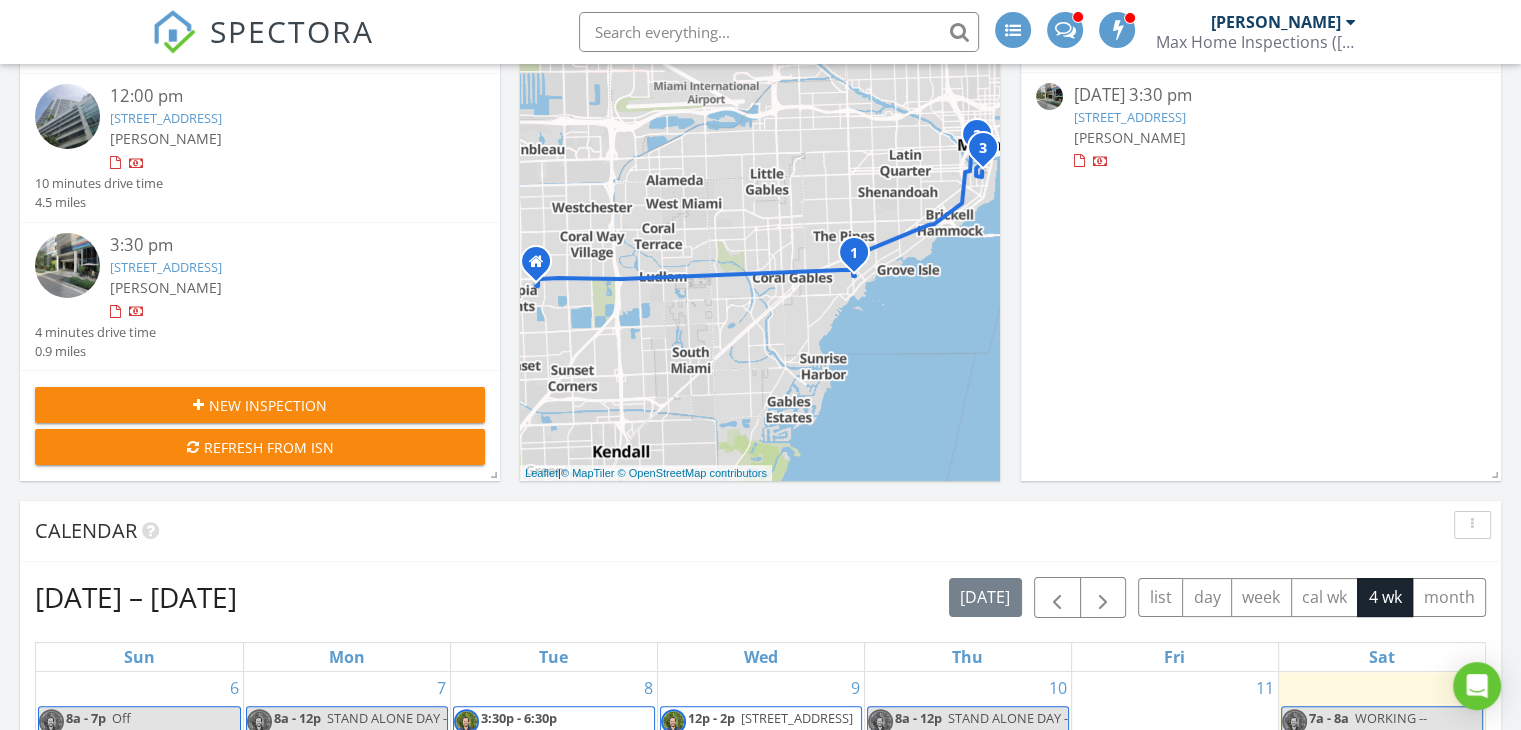 click on "[STREET_ADDRESS]" at bounding box center (166, 118) 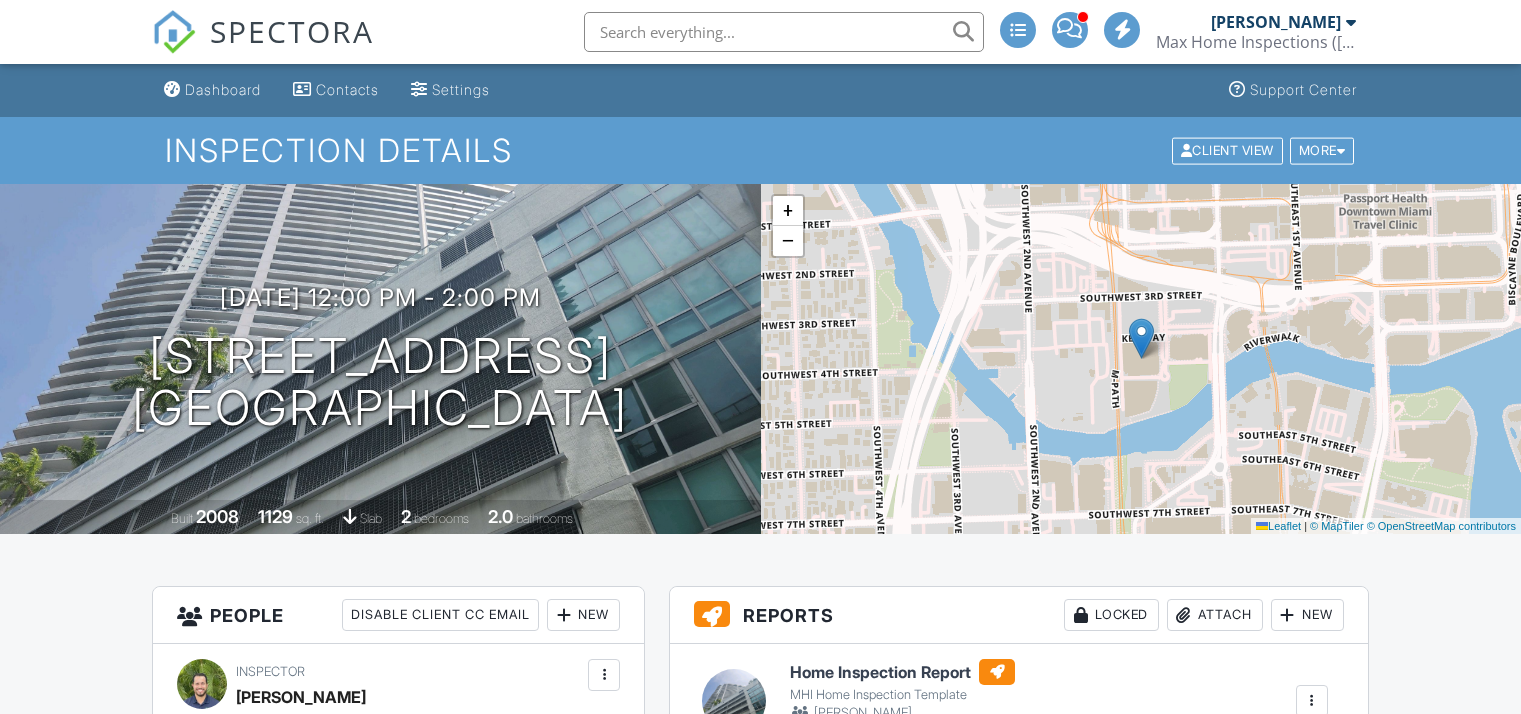 click on "View" at bounding box center (876, 733) 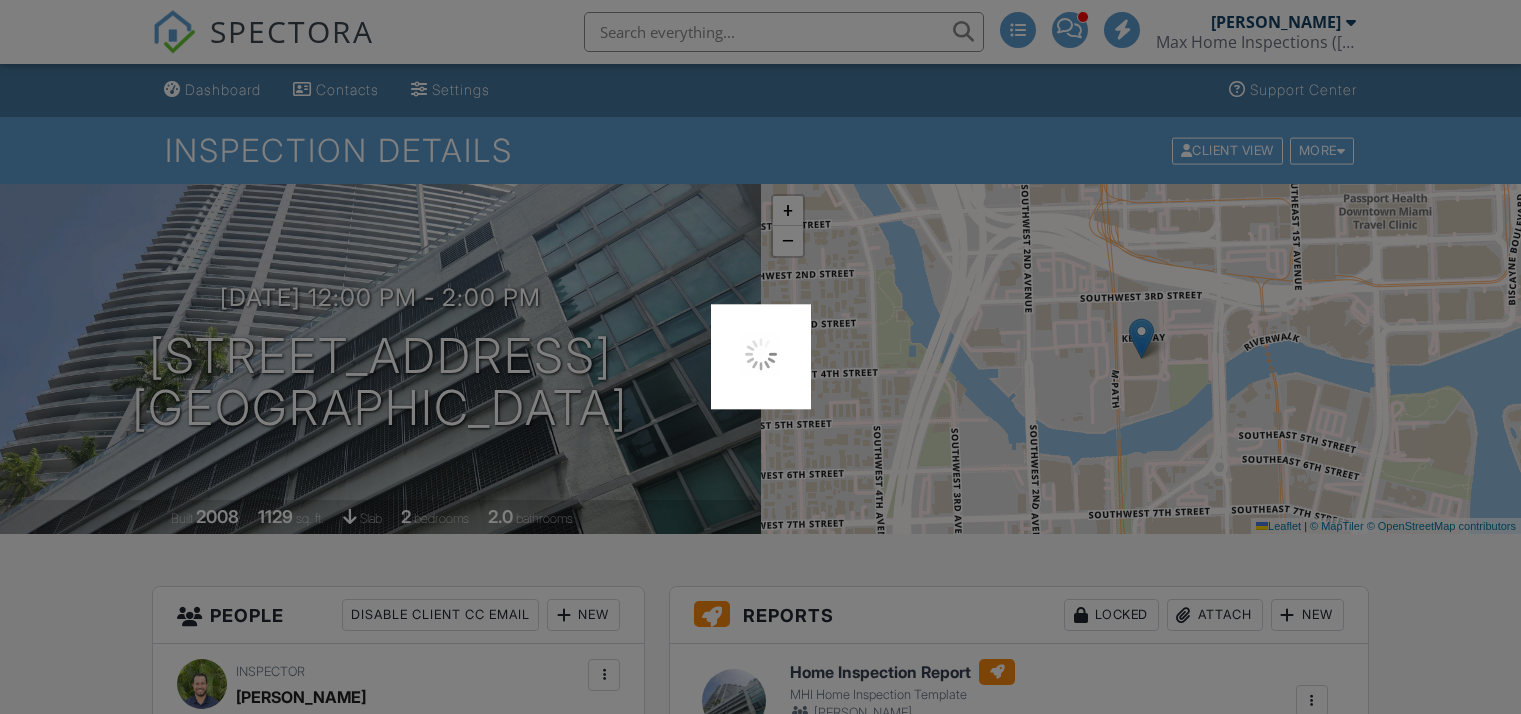 scroll, scrollTop: 400, scrollLeft: 0, axis: vertical 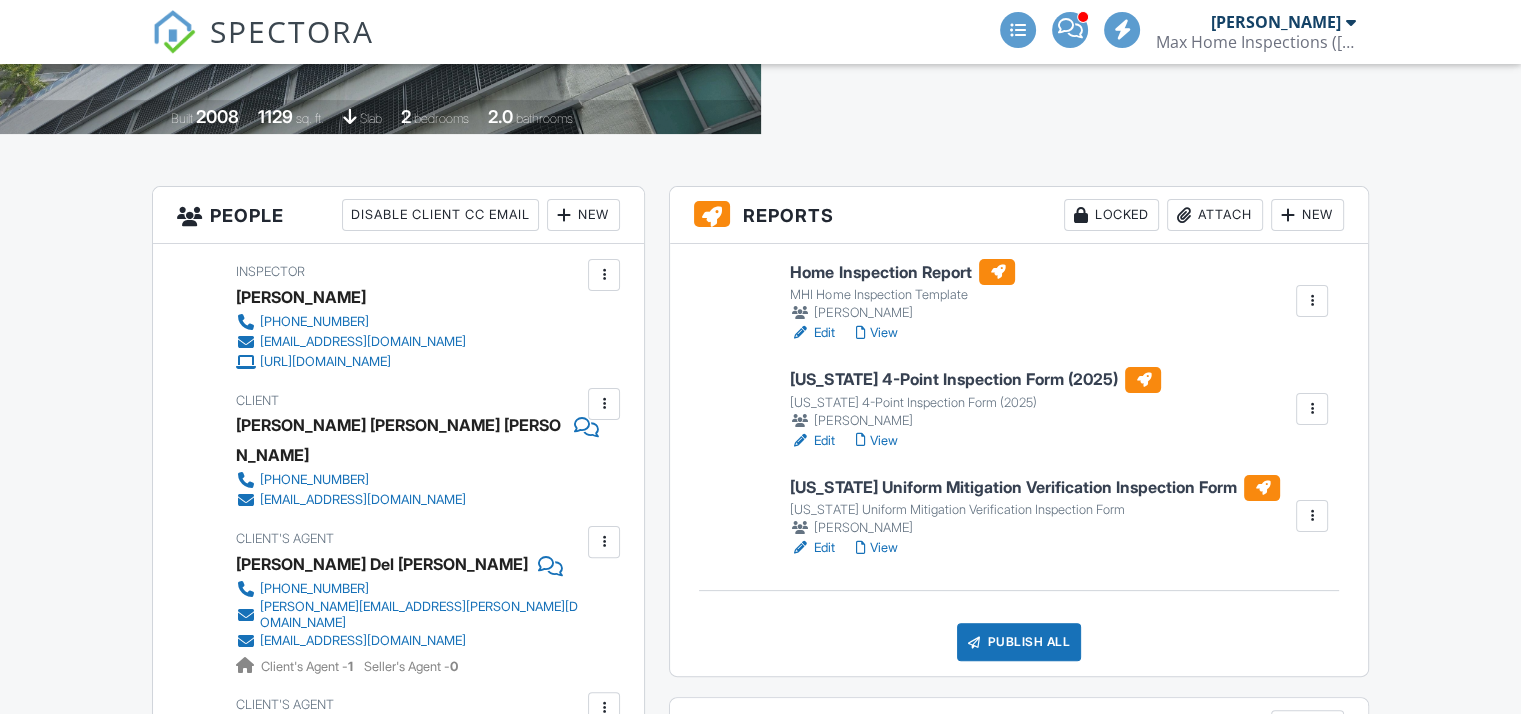 click on "Publish All" at bounding box center [1019, 642] 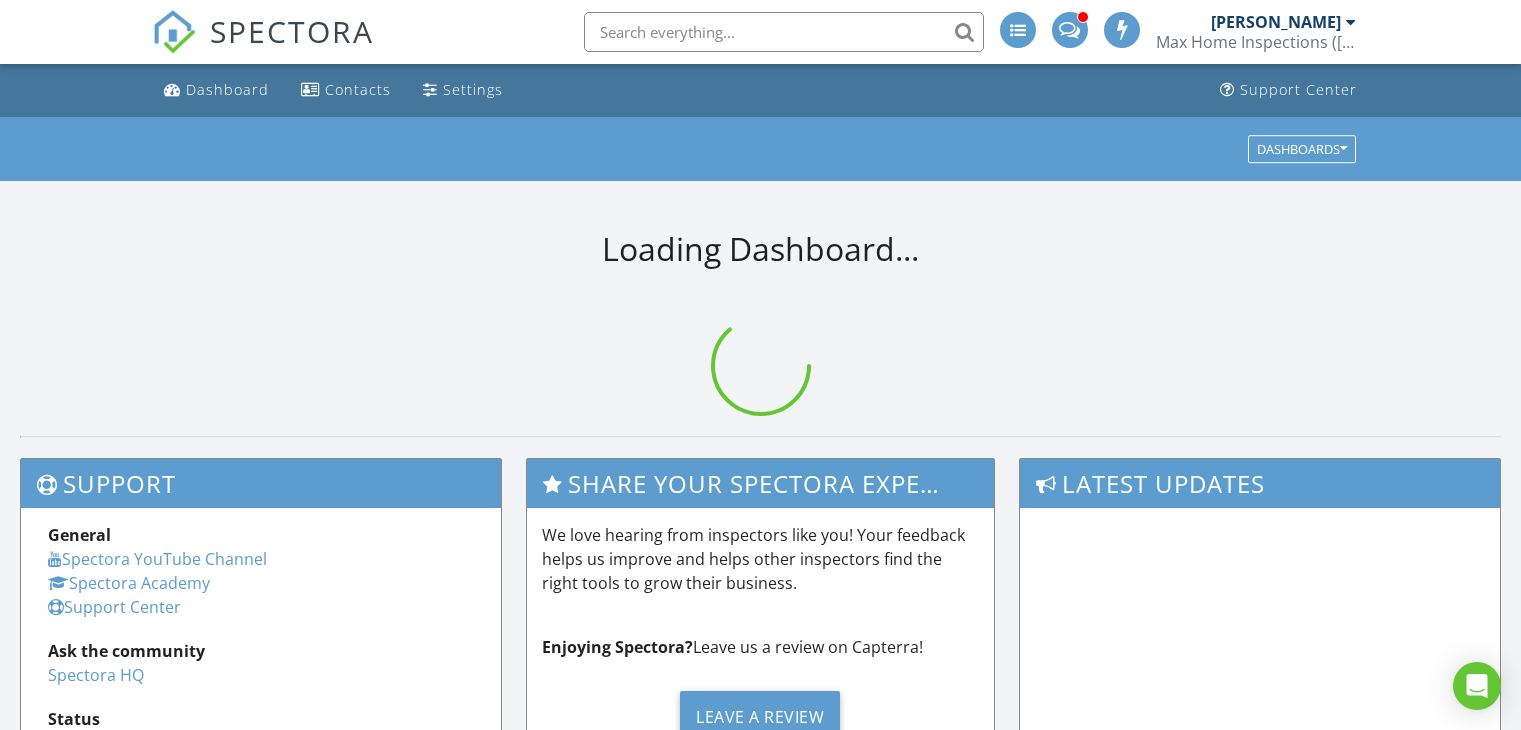 scroll, scrollTop: 0, scrollLeft: 0, axis: both 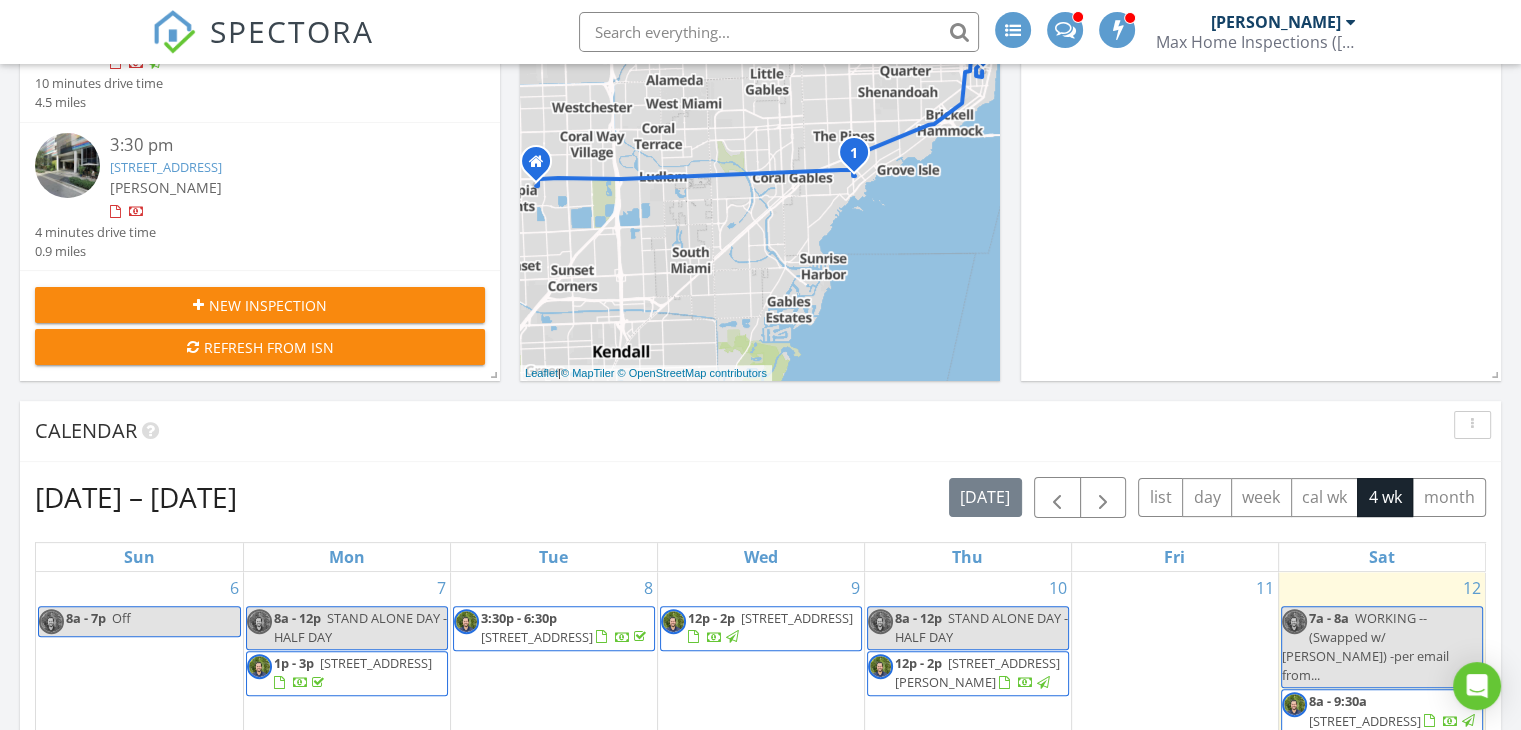 click on "[PERSON_NAME]" at bounding box center [279, 187] 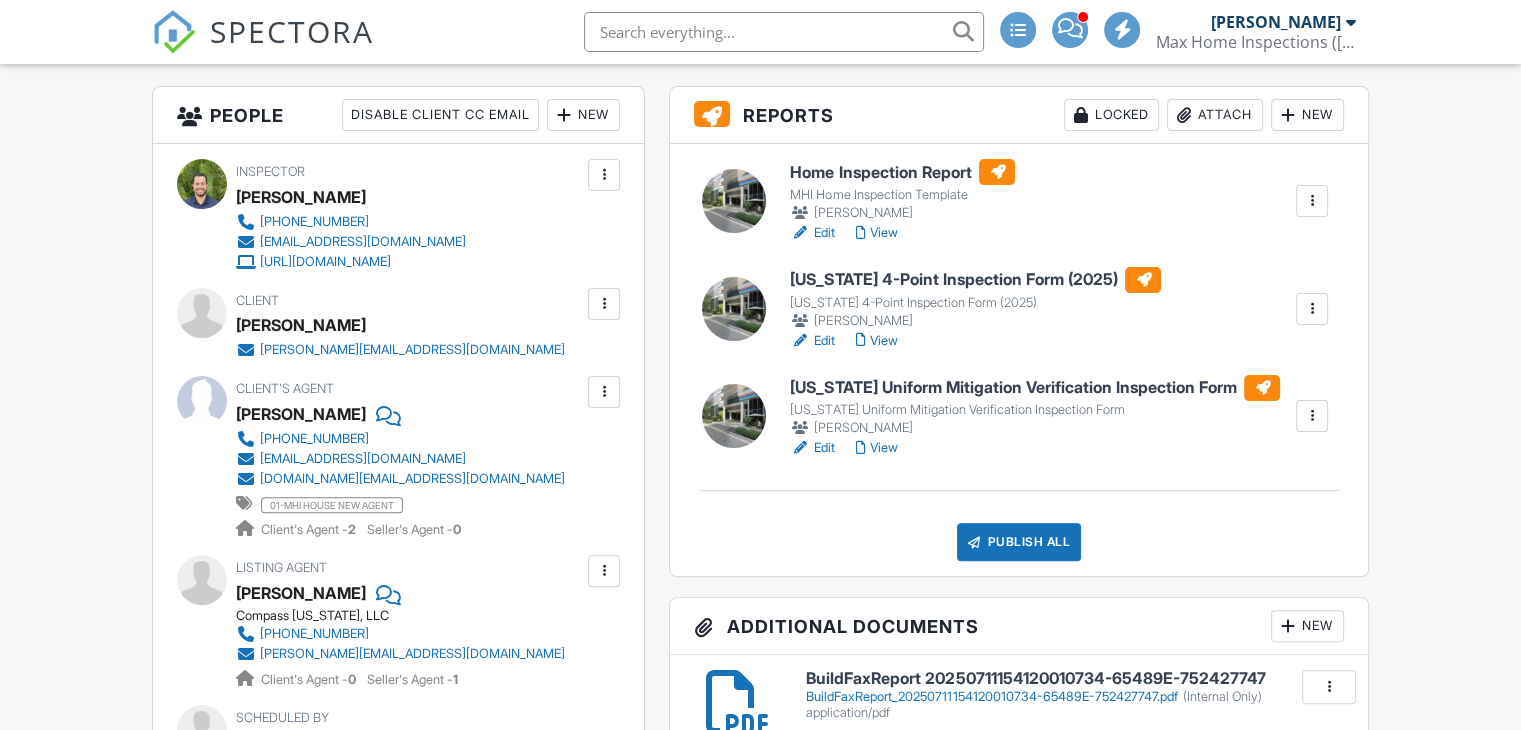 scroll, scrollTop: 500, scrollLeft: 0, axis: vertical 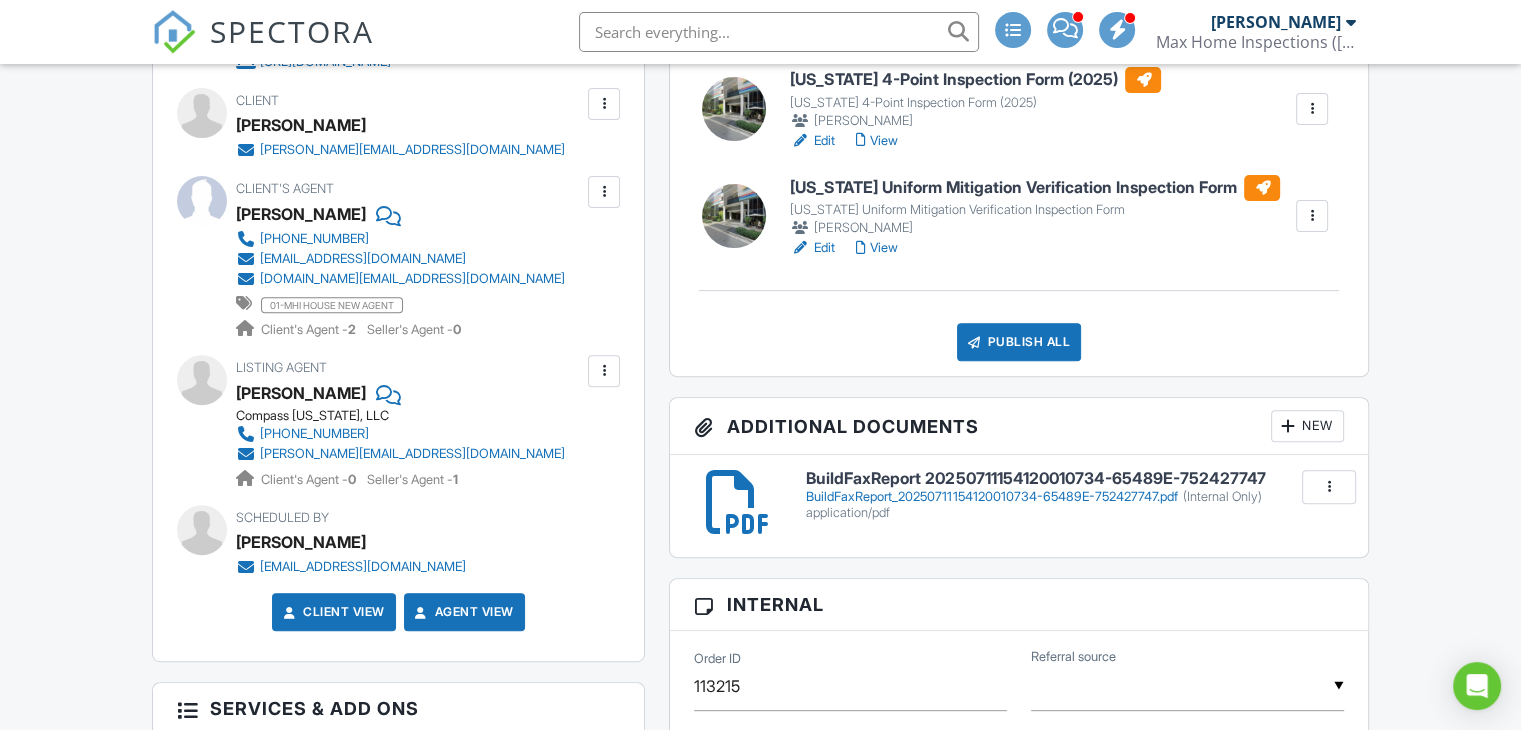 click on "BuildFaxReport_20250711154120010734-65489E-752427747.pdf
(Internal Only)" at bounding box center [1074, 497] 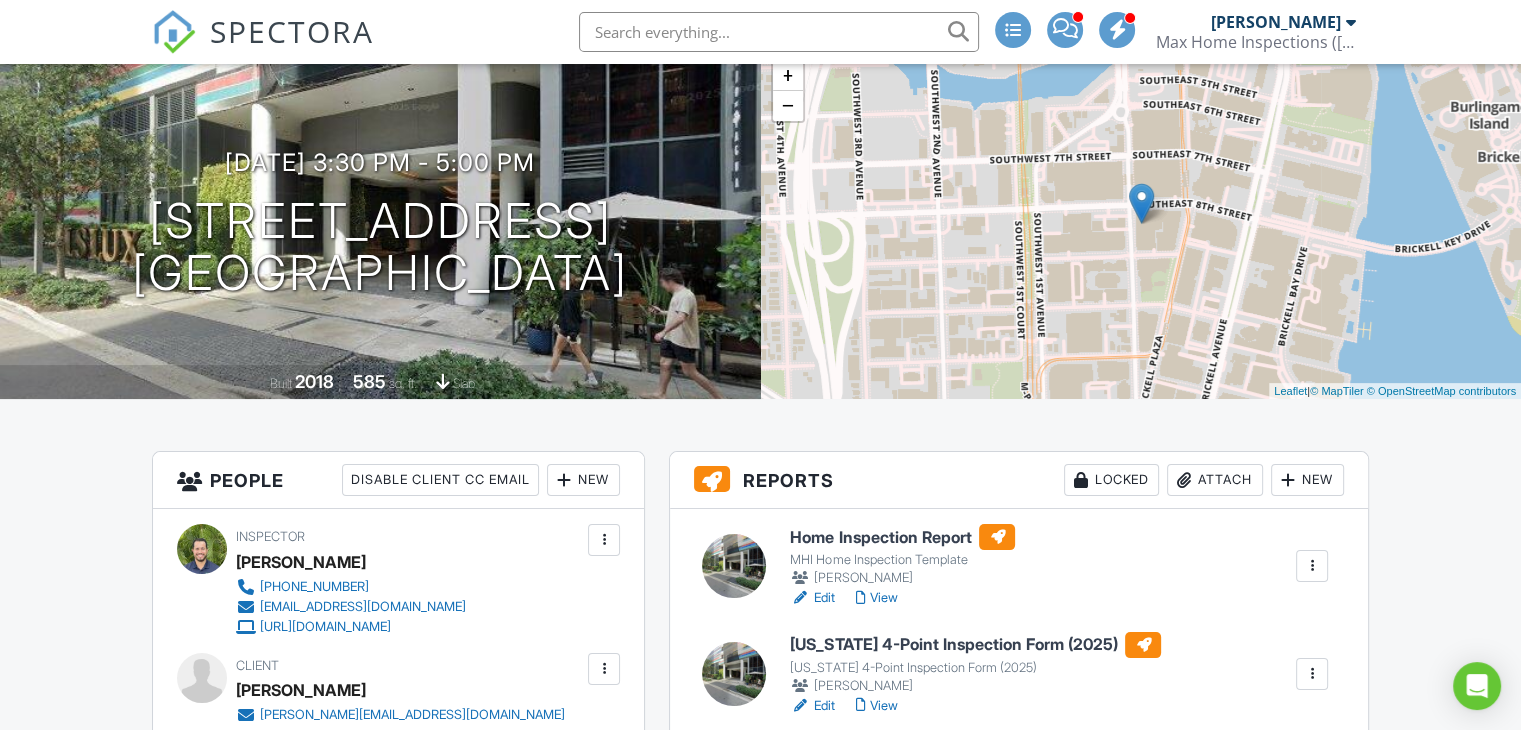 scroll, scrollTop: 500, scrollLeft: 0, axis: vertical 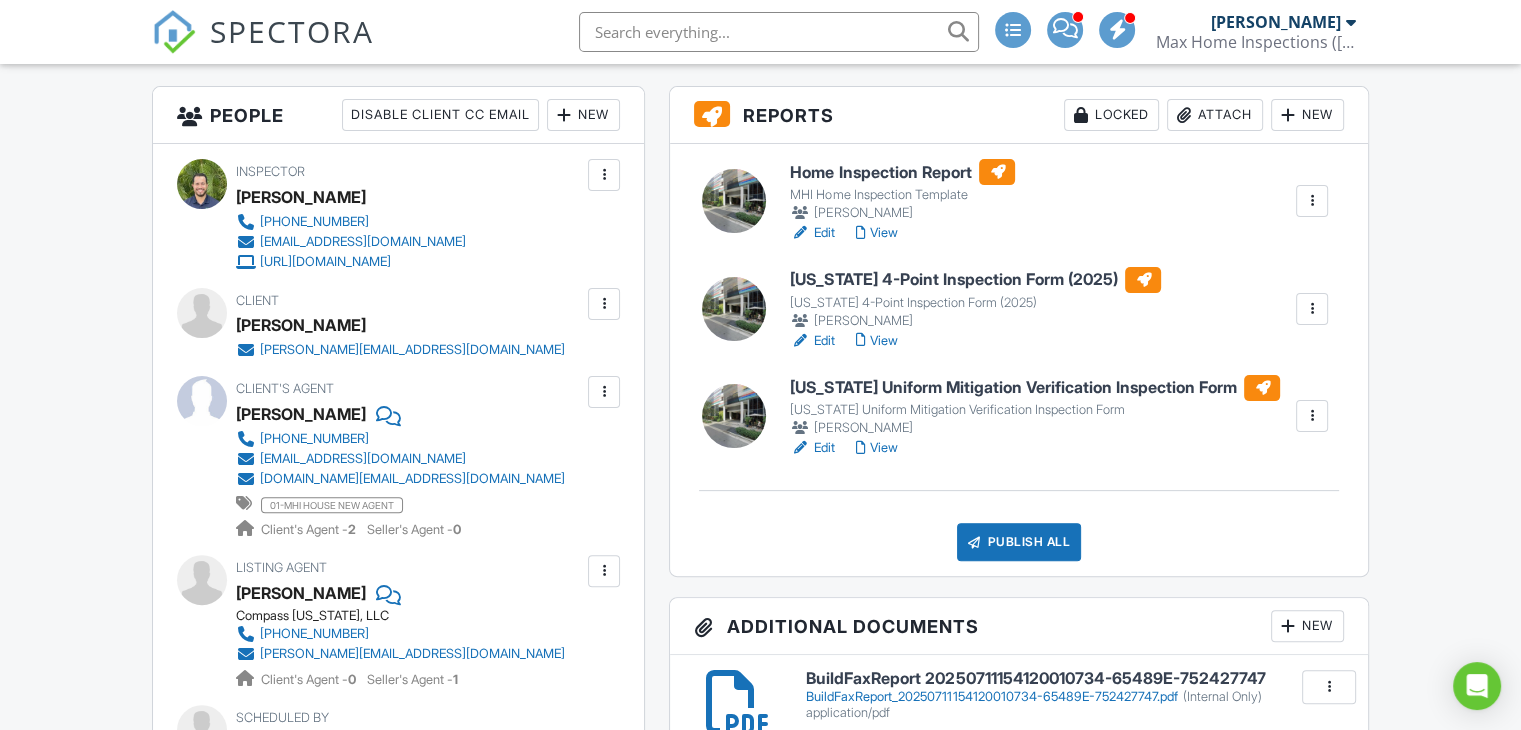 click on "Edit" at bounding box center (812, 233) 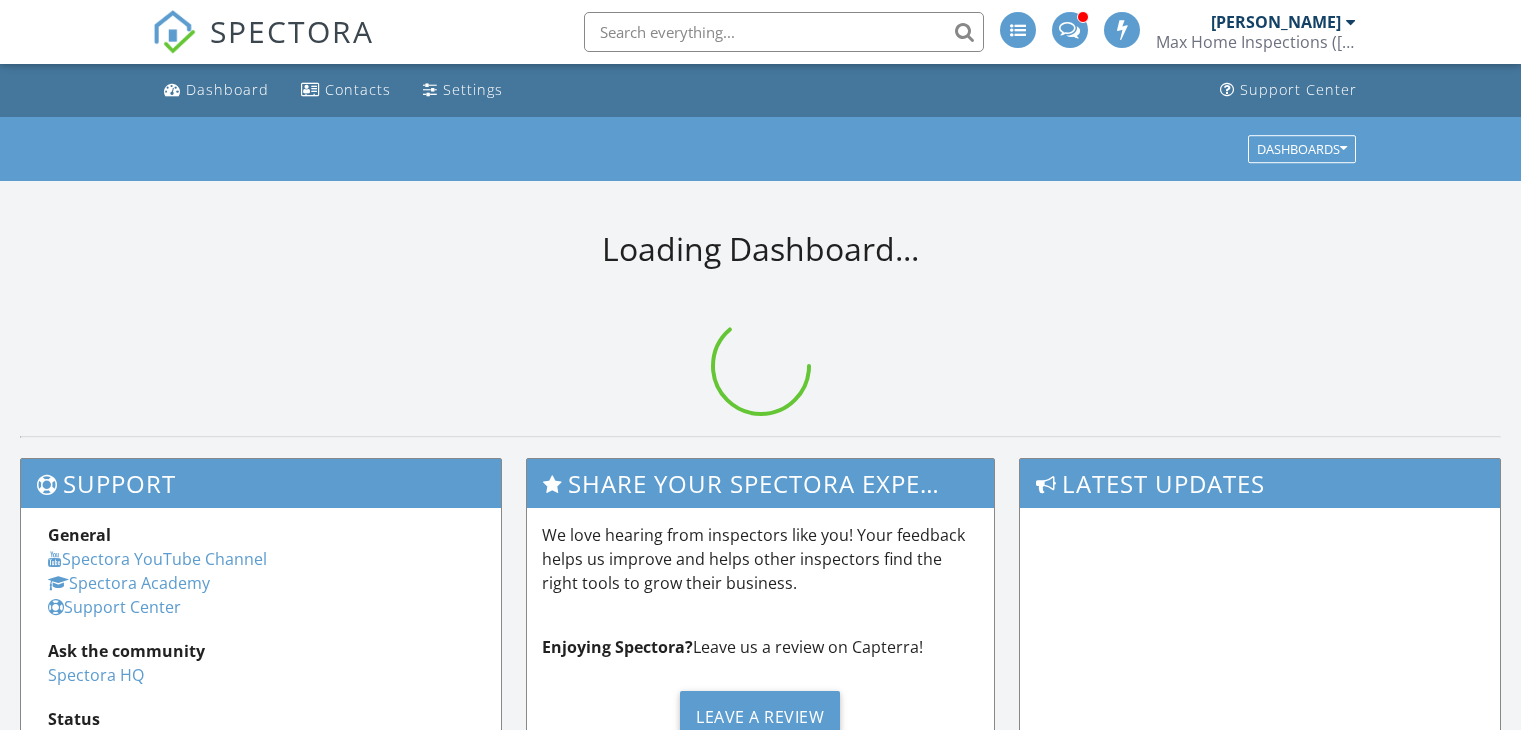 scroll, scrollTop: 0, scrollLeft: 0, axis: both 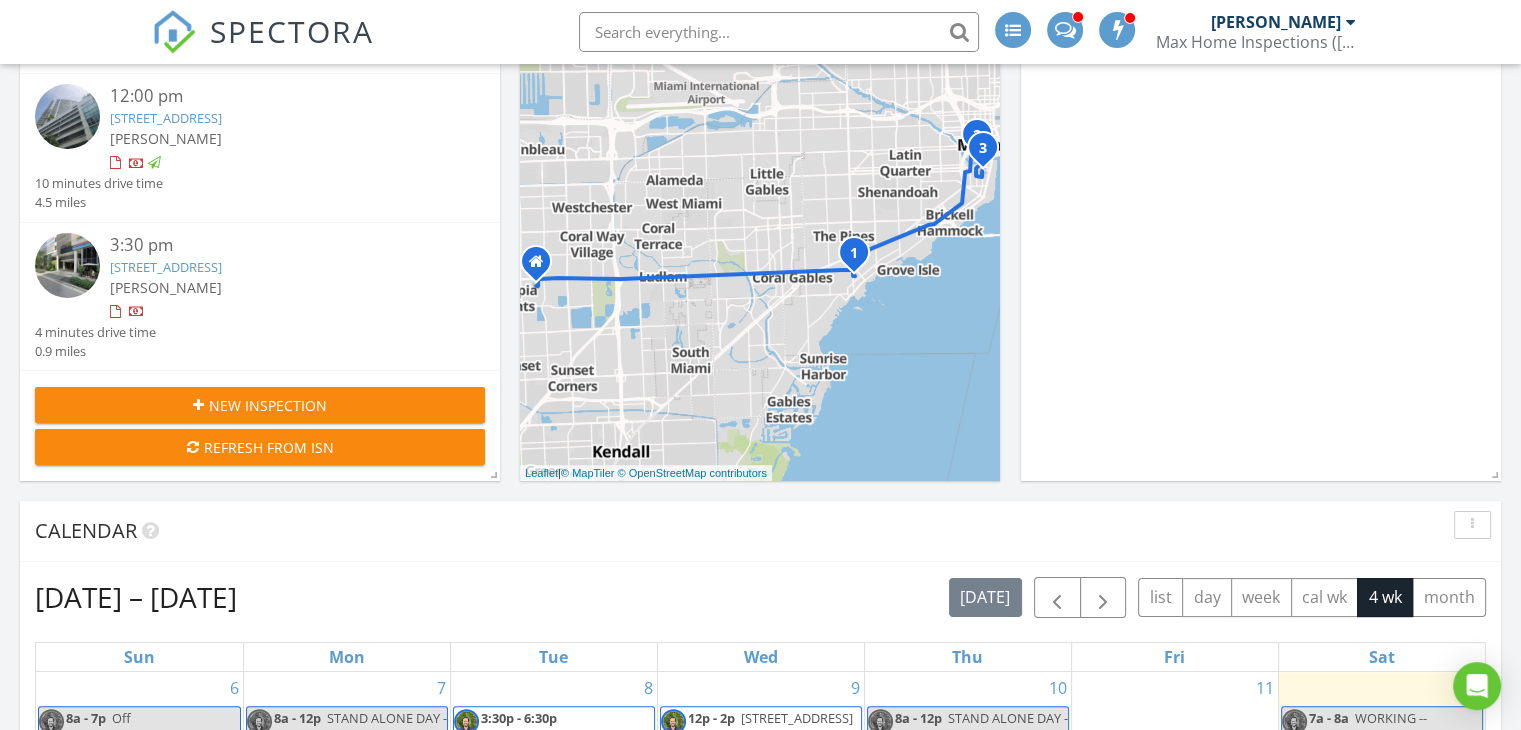 click on "3:30 pm" at bounding box center [279, 245] 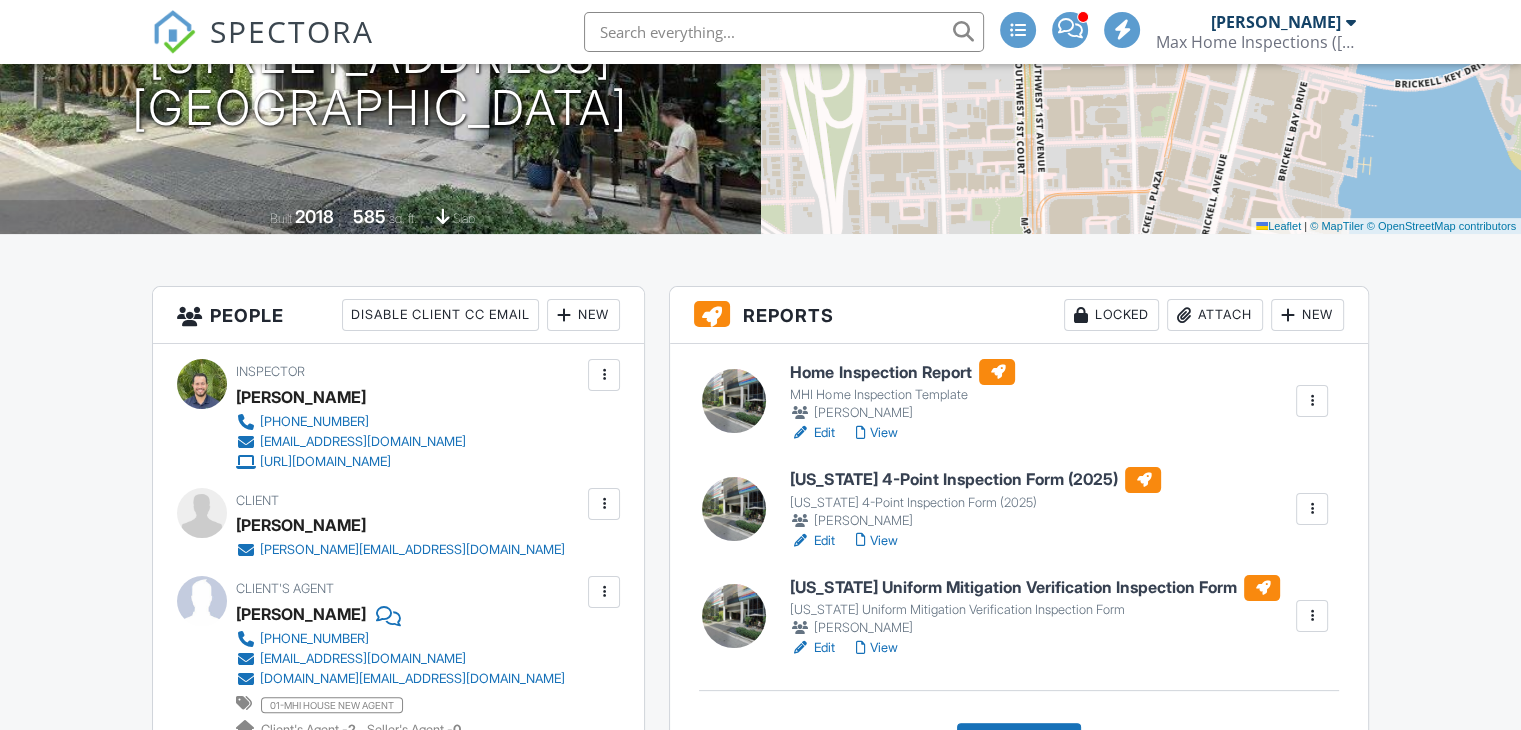 scroll, scrollTop: 300, scrollLeft: 0, axis: vertical 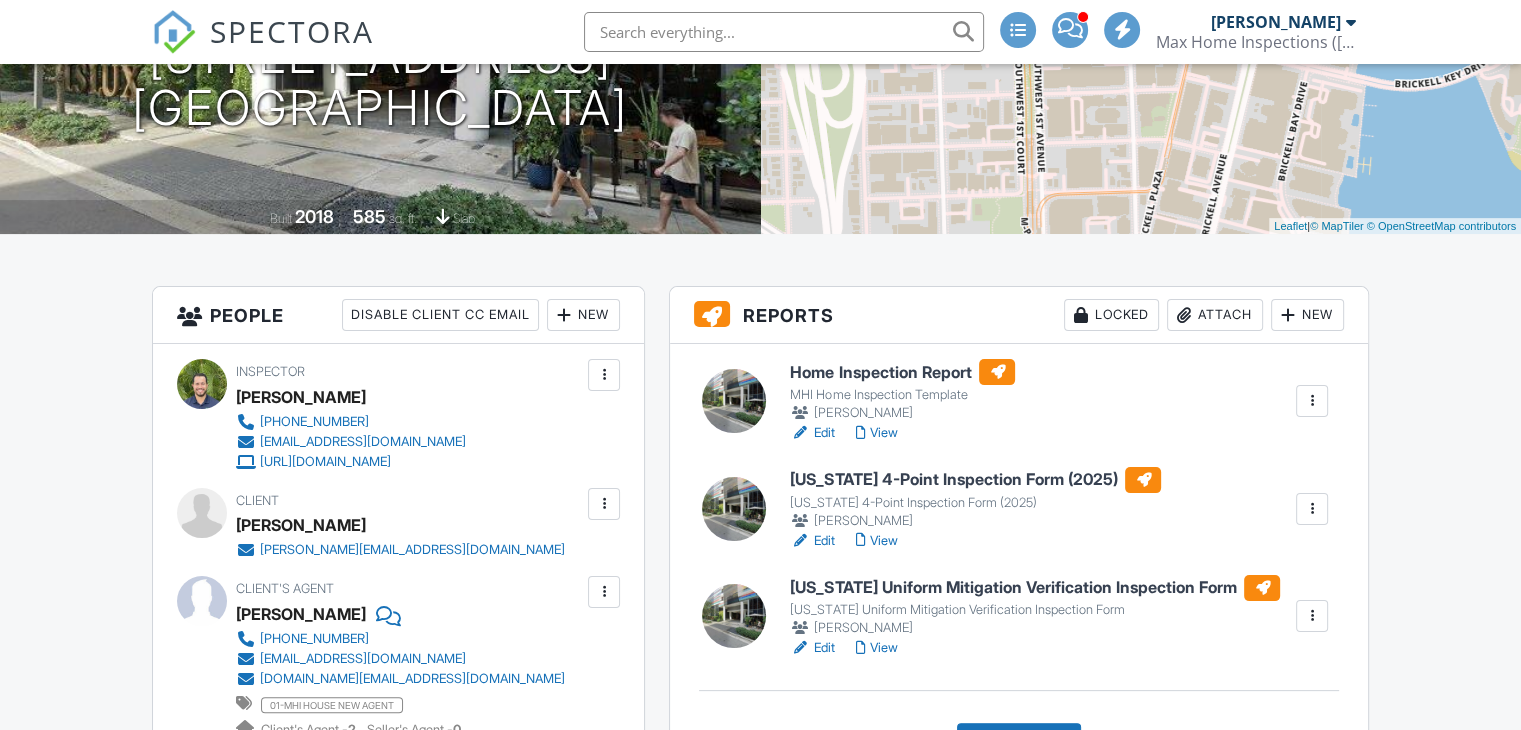 click on "Edit" at bounding box center (812, 648) 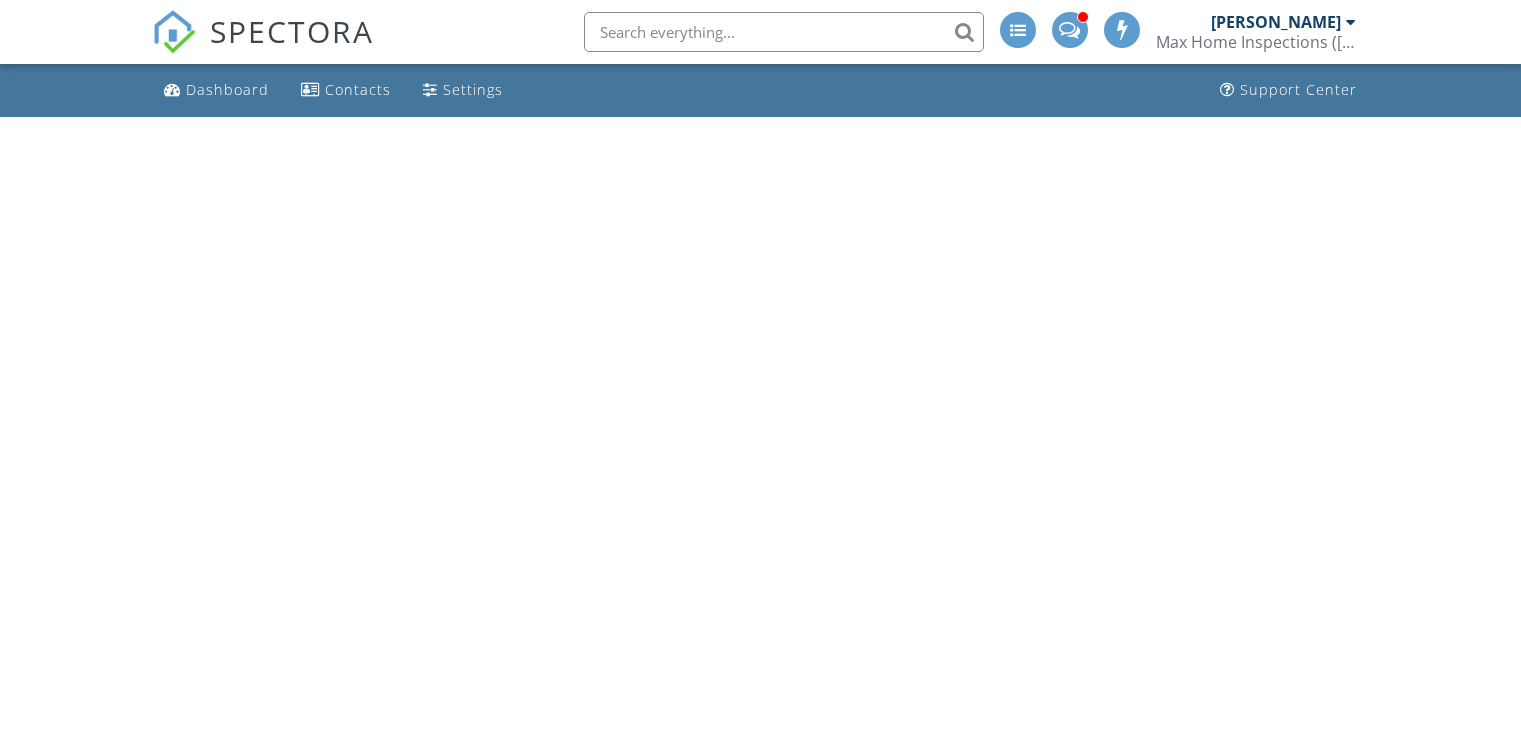 scroll, scrollTop: 0, scrollLeft: 0, axis: both 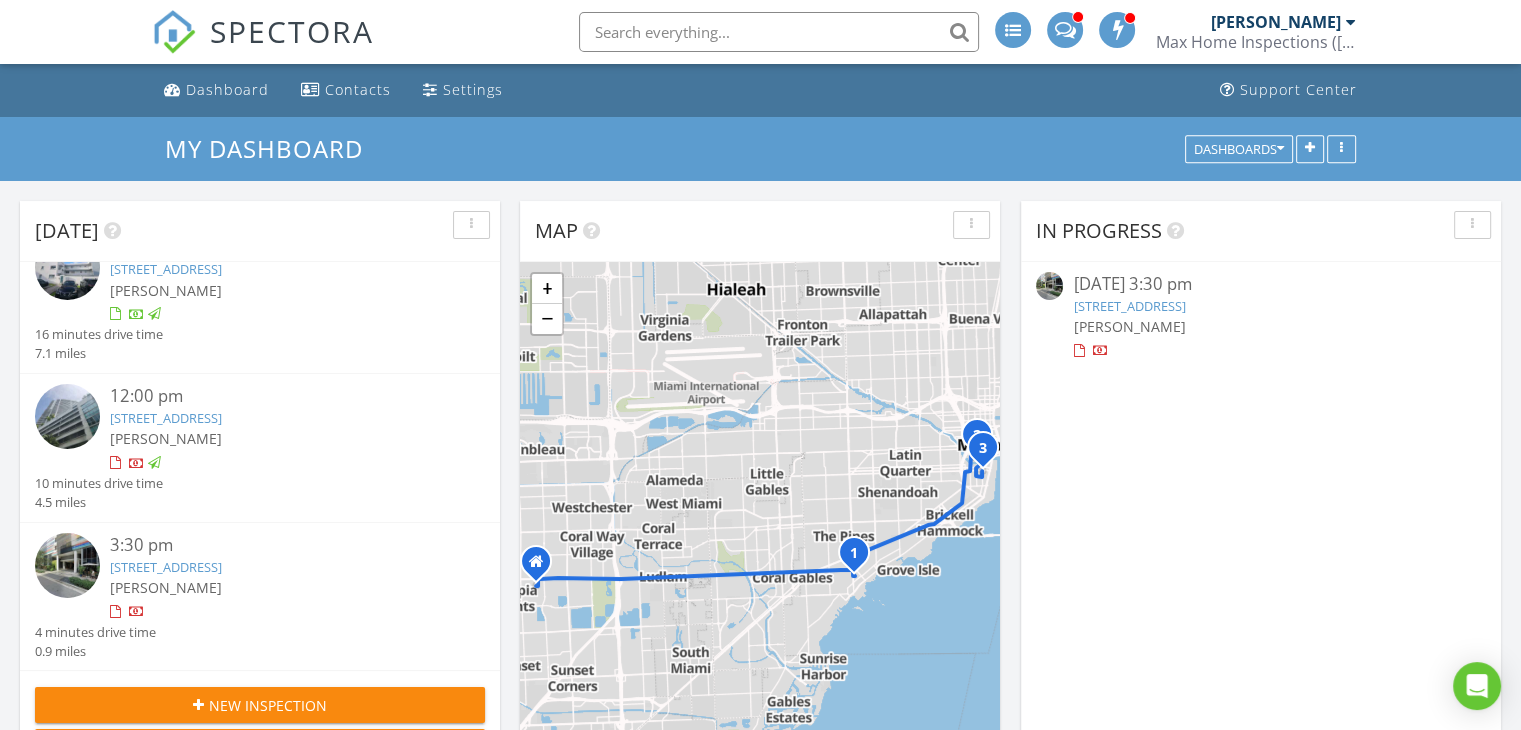 click on "3:30 pm" at bounding box center (279, 545) 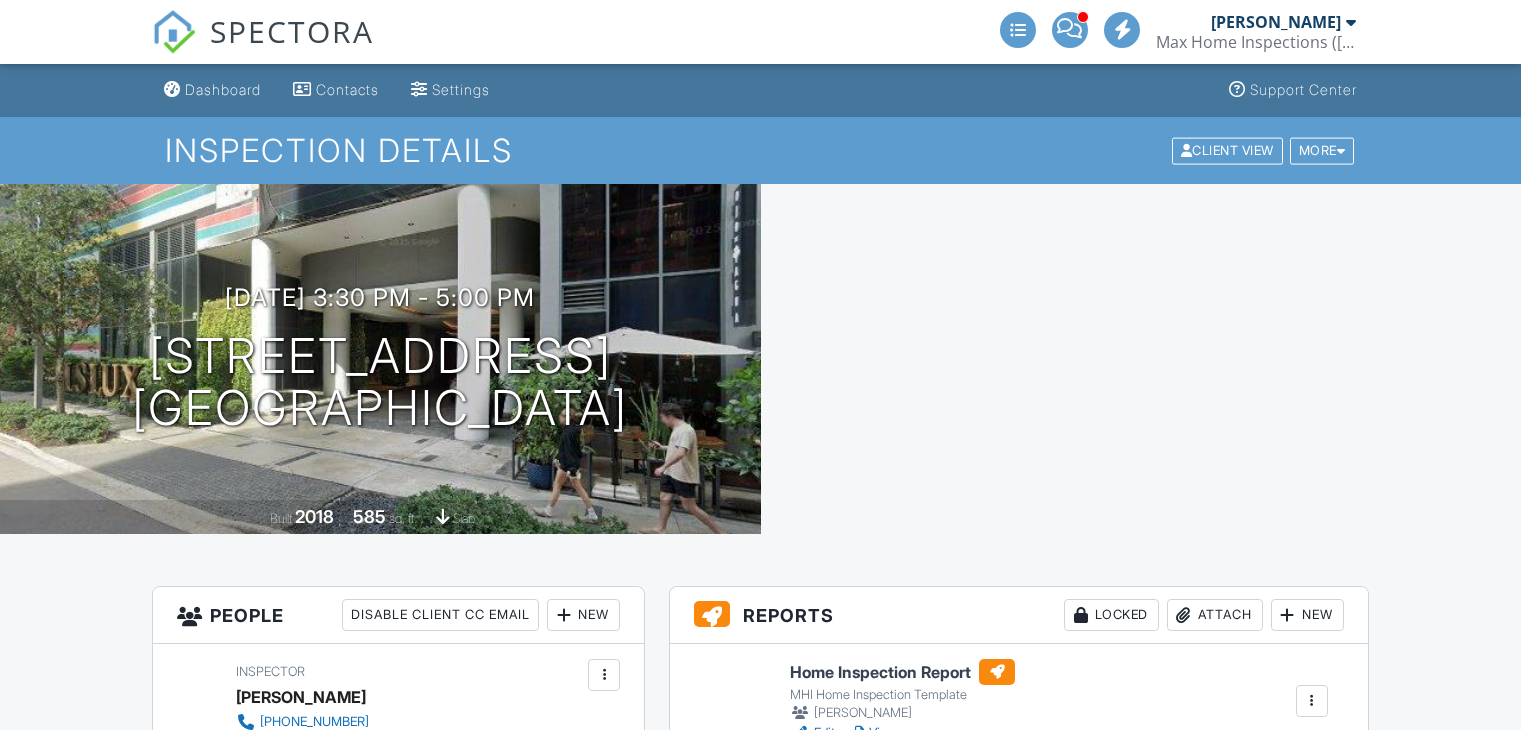 click at bounding box center [1141, 359] 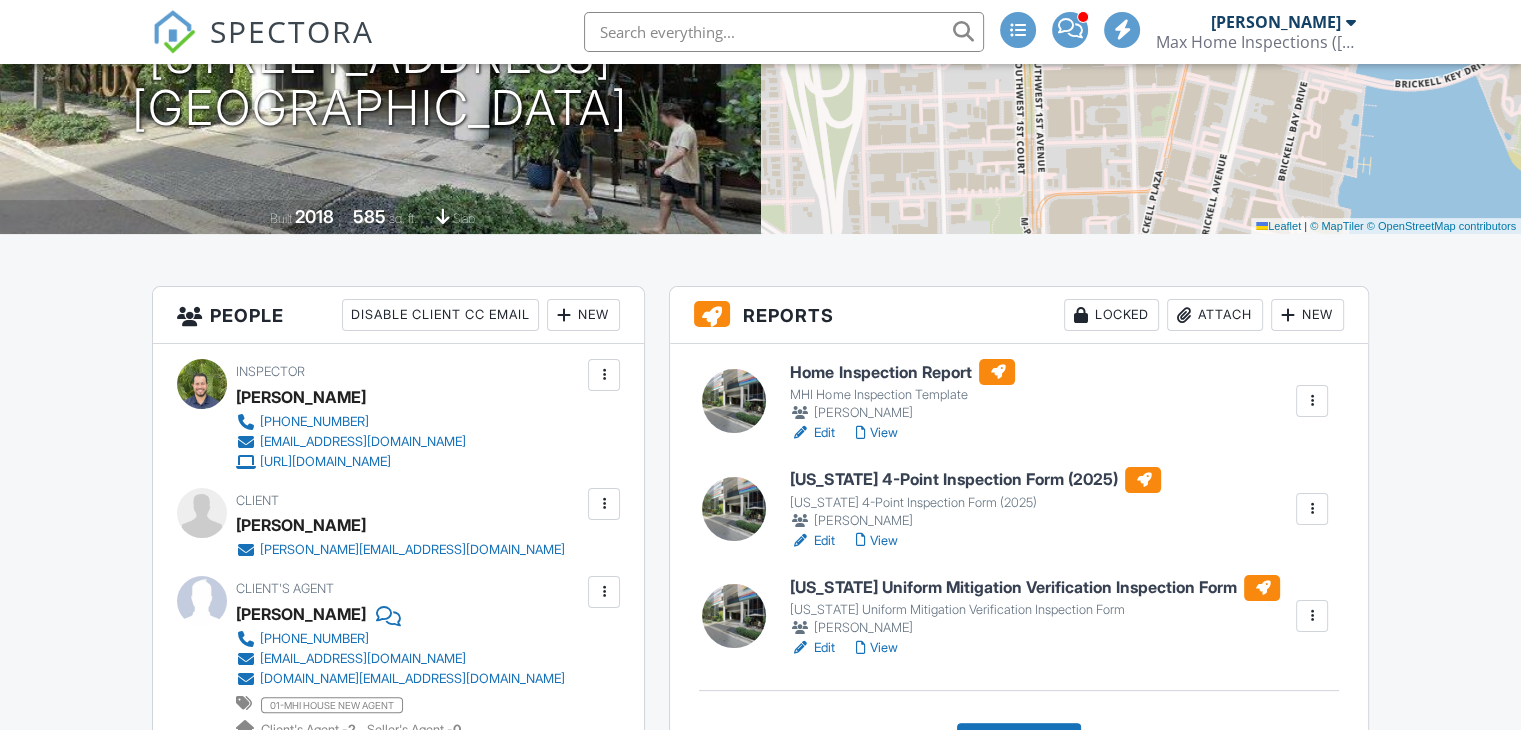 click on "View" at bounding box center [876, 433] 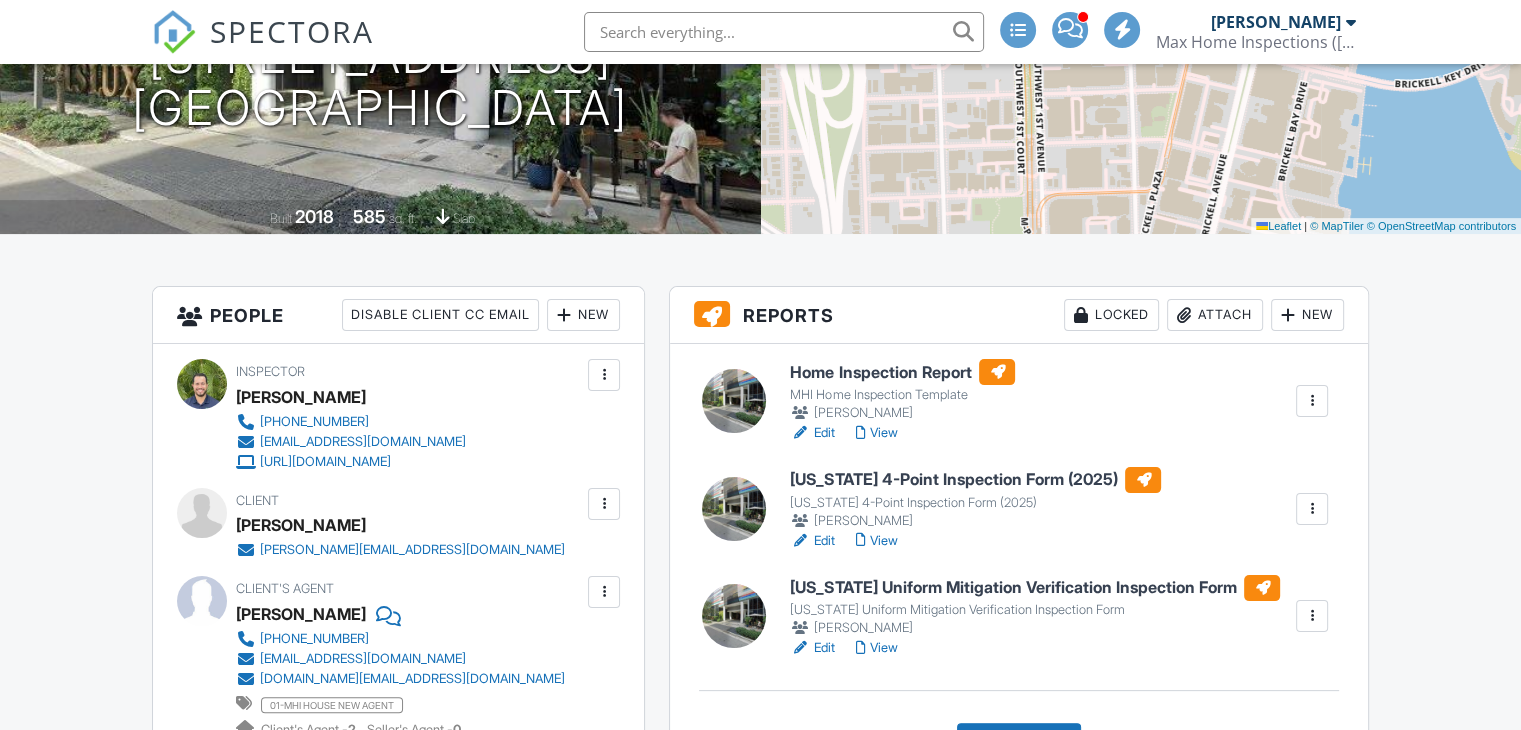 scroll, scrollTop: 0, scrollLeft: 0, axis: both 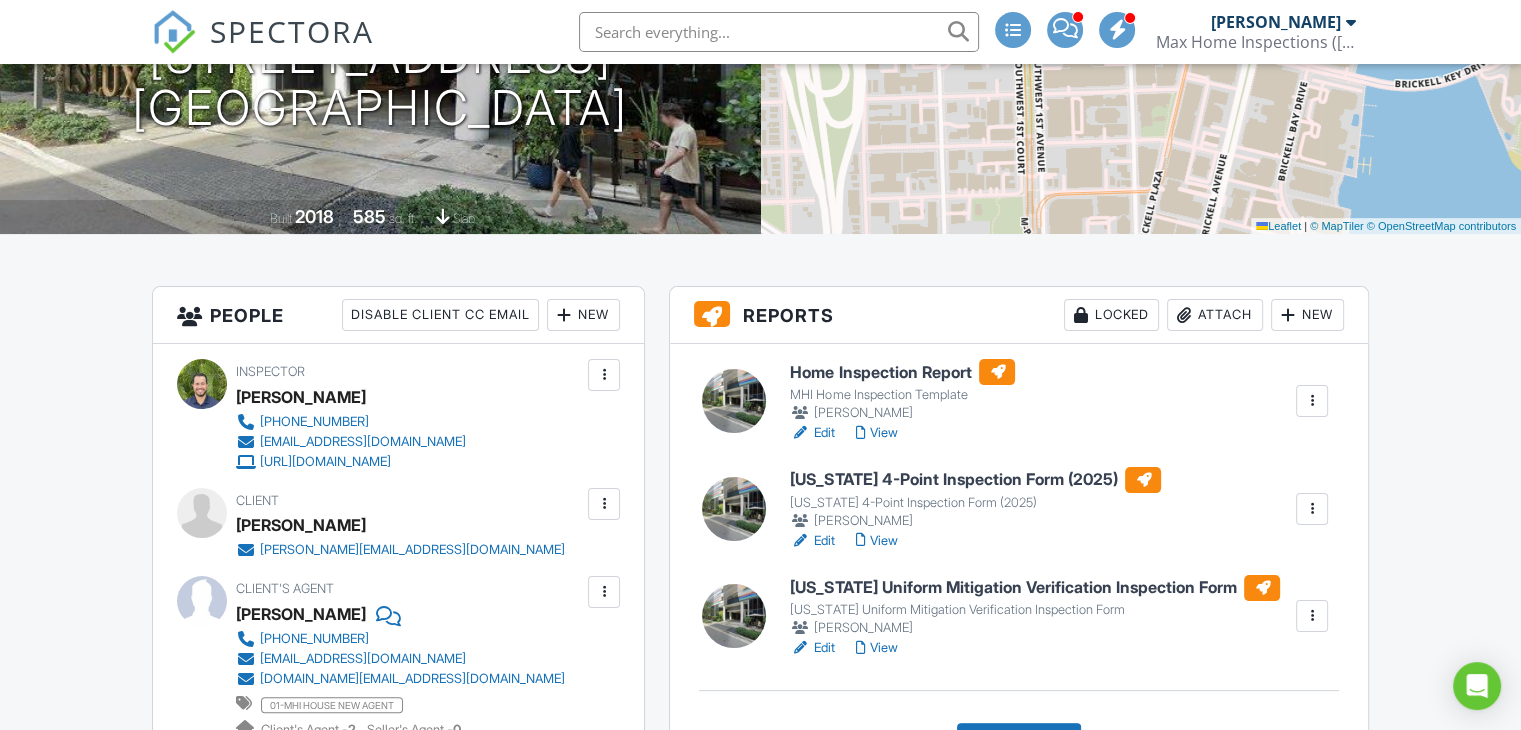click on "View" at bounding box center [876, 648] 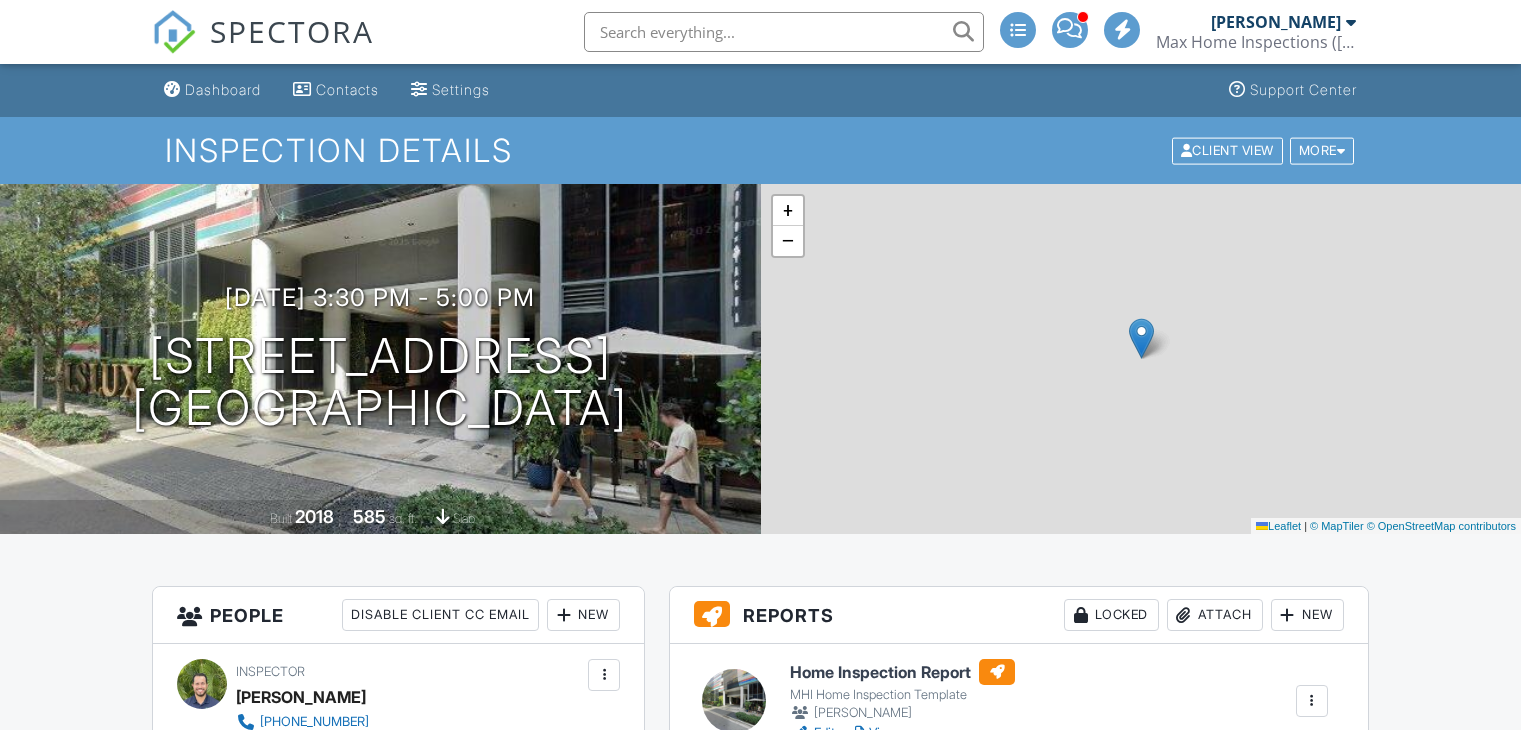 scroll, scrollTop: 300, scrollLeft: 0, axis: vertical 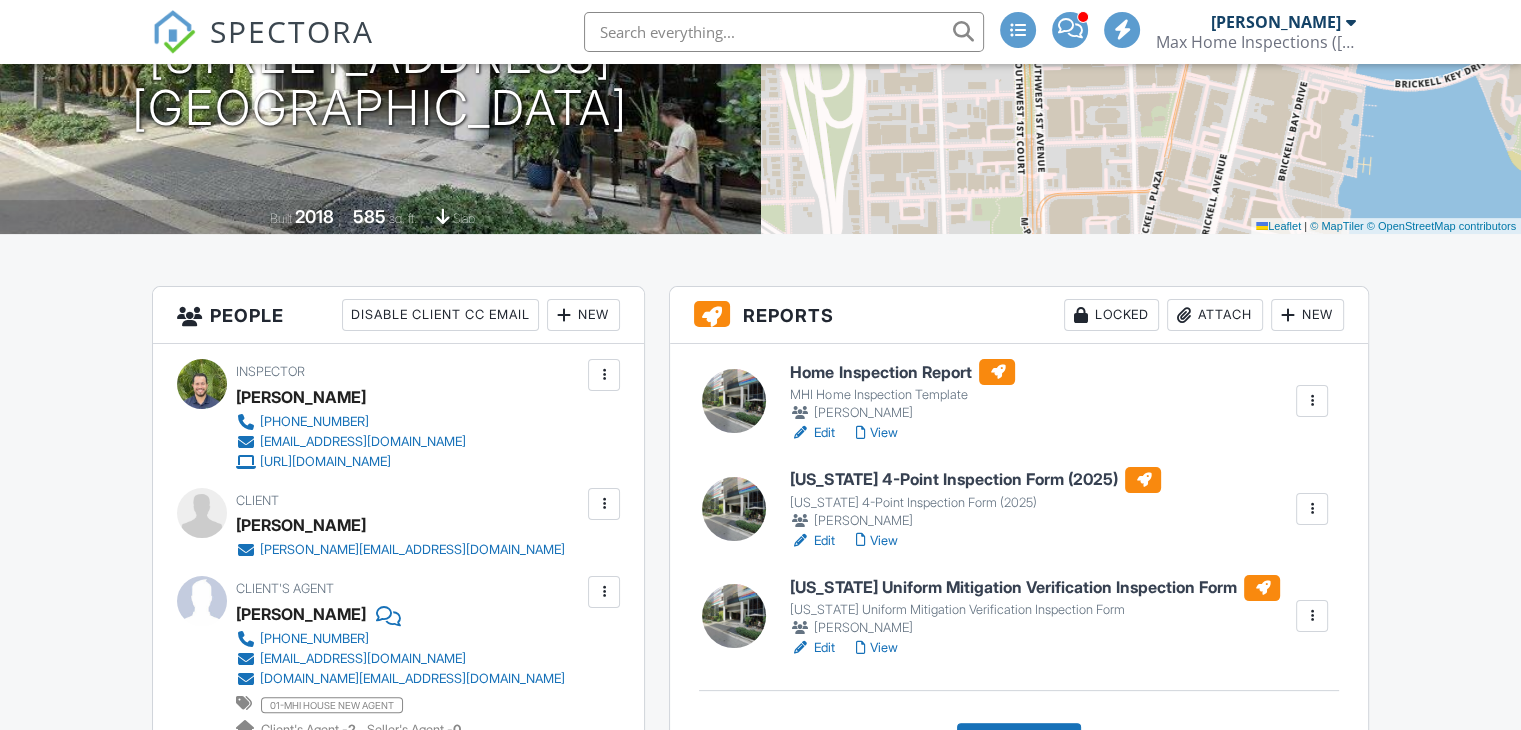 click on "View" at bounding box center [876, 433] 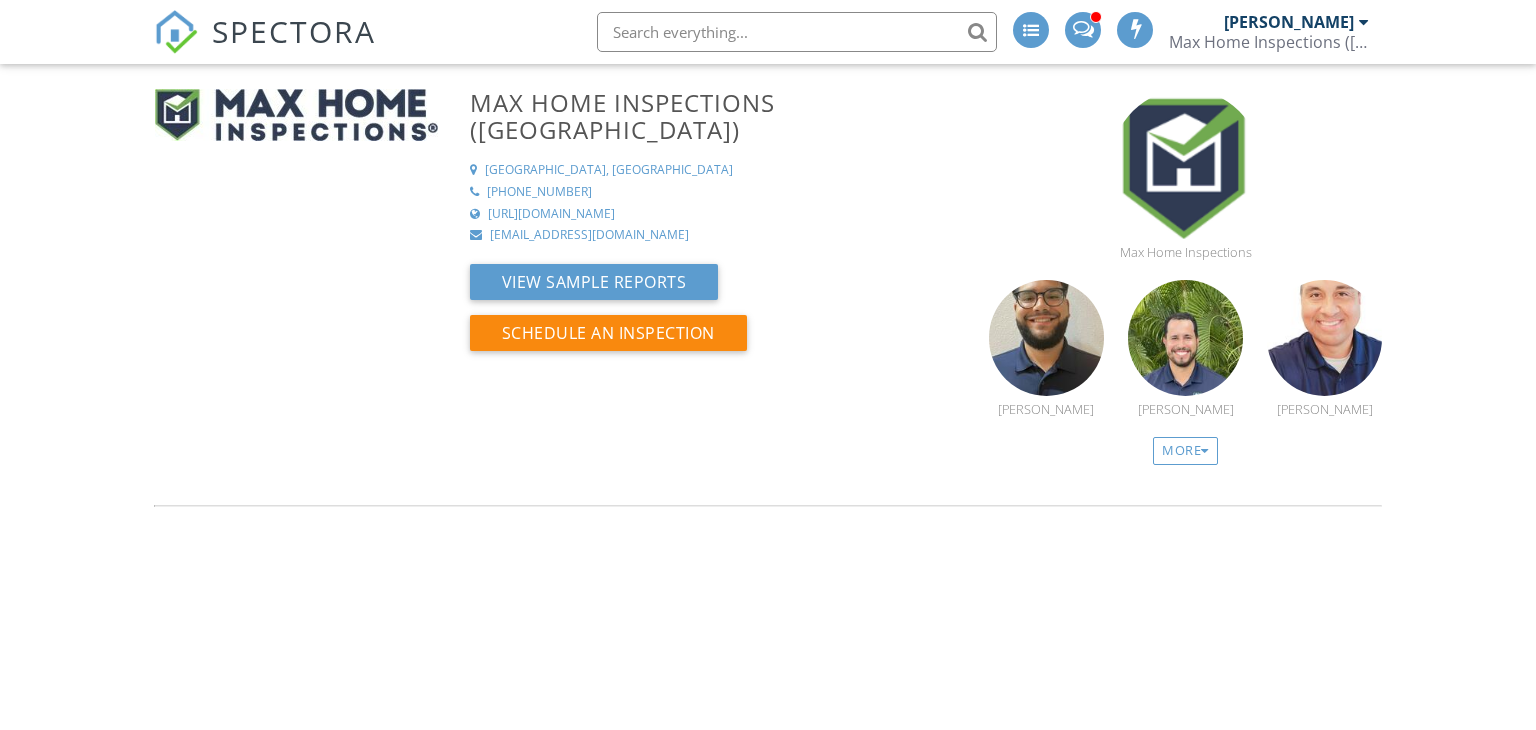 scroll, scrollTop: 0, scrollLeft: 0, axis: both 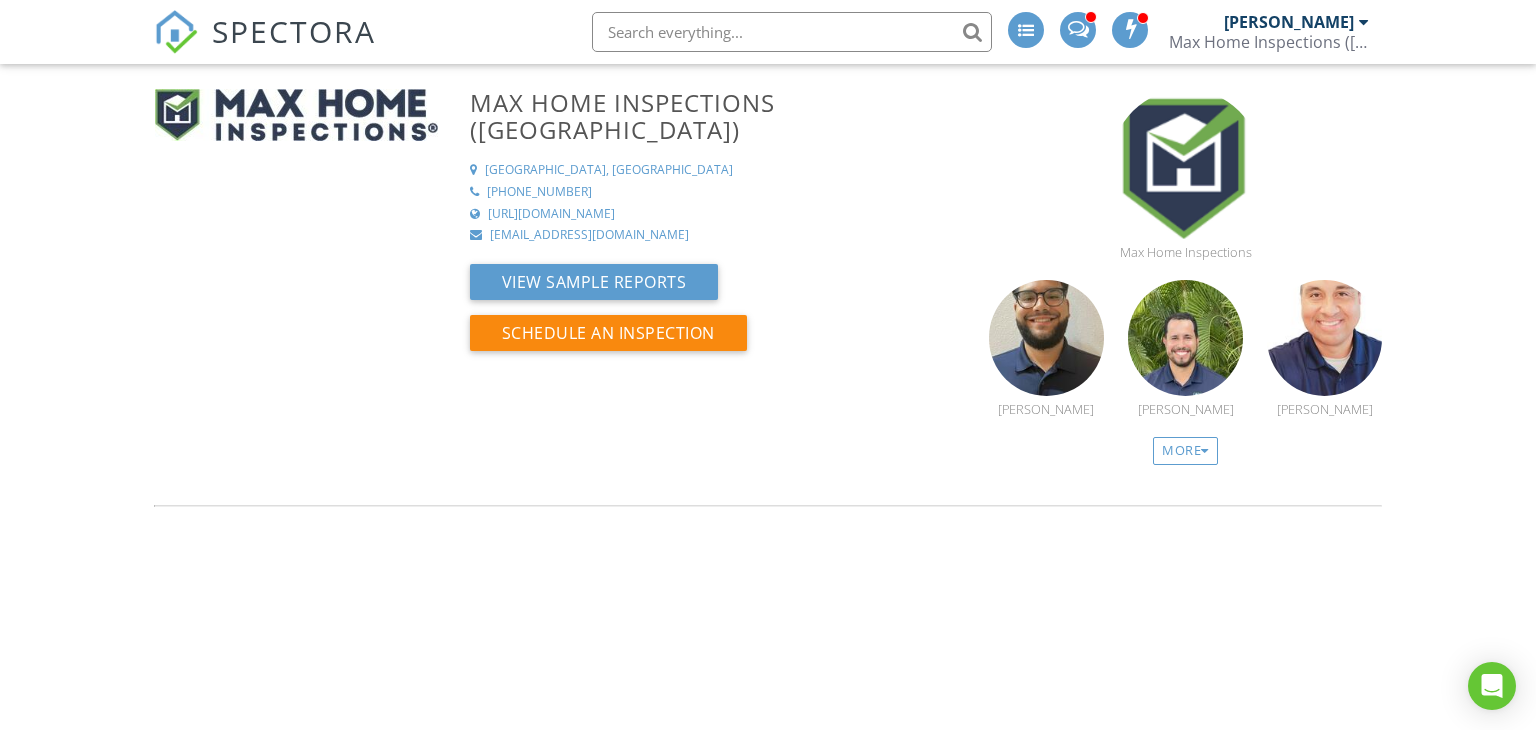 click on "SPECTORA" at bounding box center (294, 31) 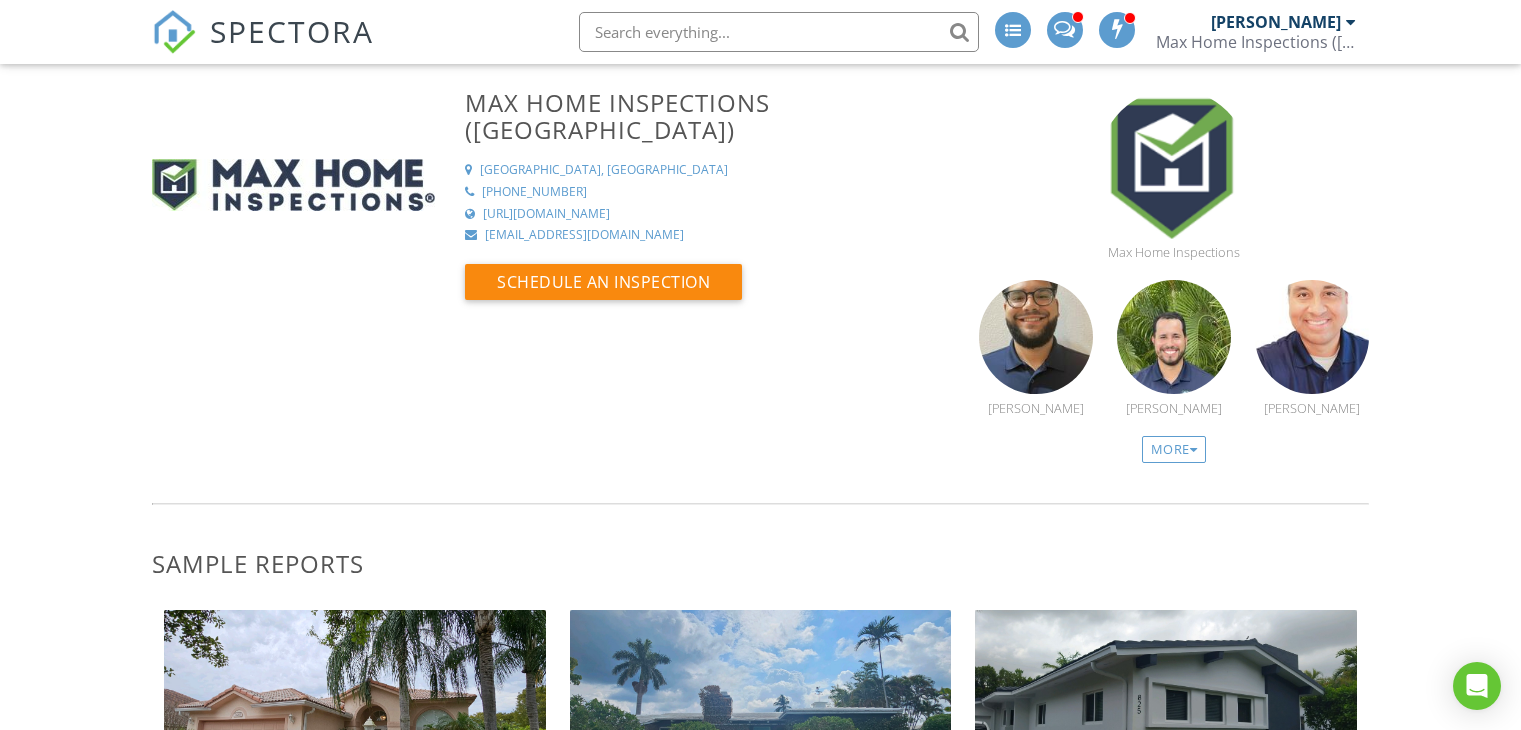scroll, scrollTop: 0, scrollLeft: 0, axis: both 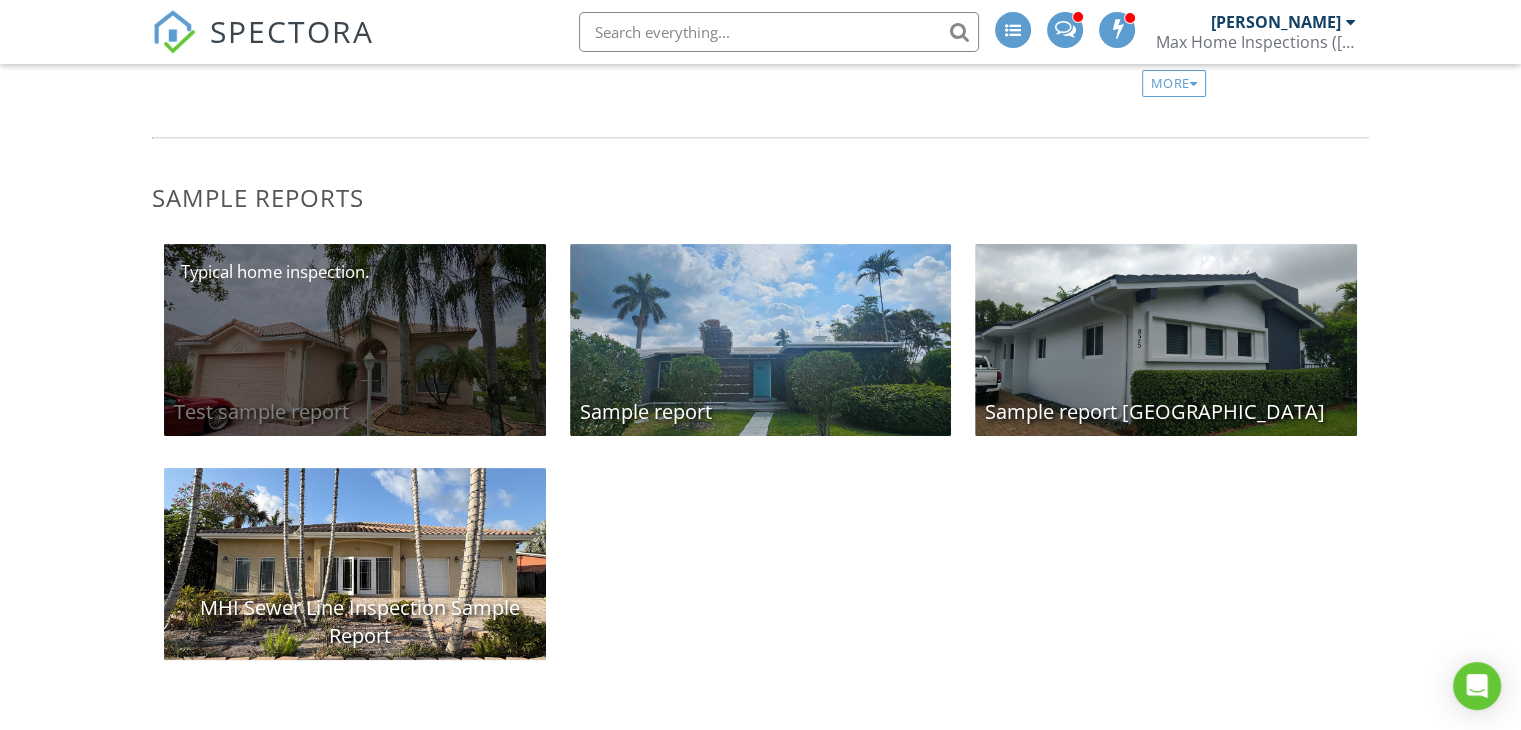click on "Test sample report" at bounding box center (355, 340) 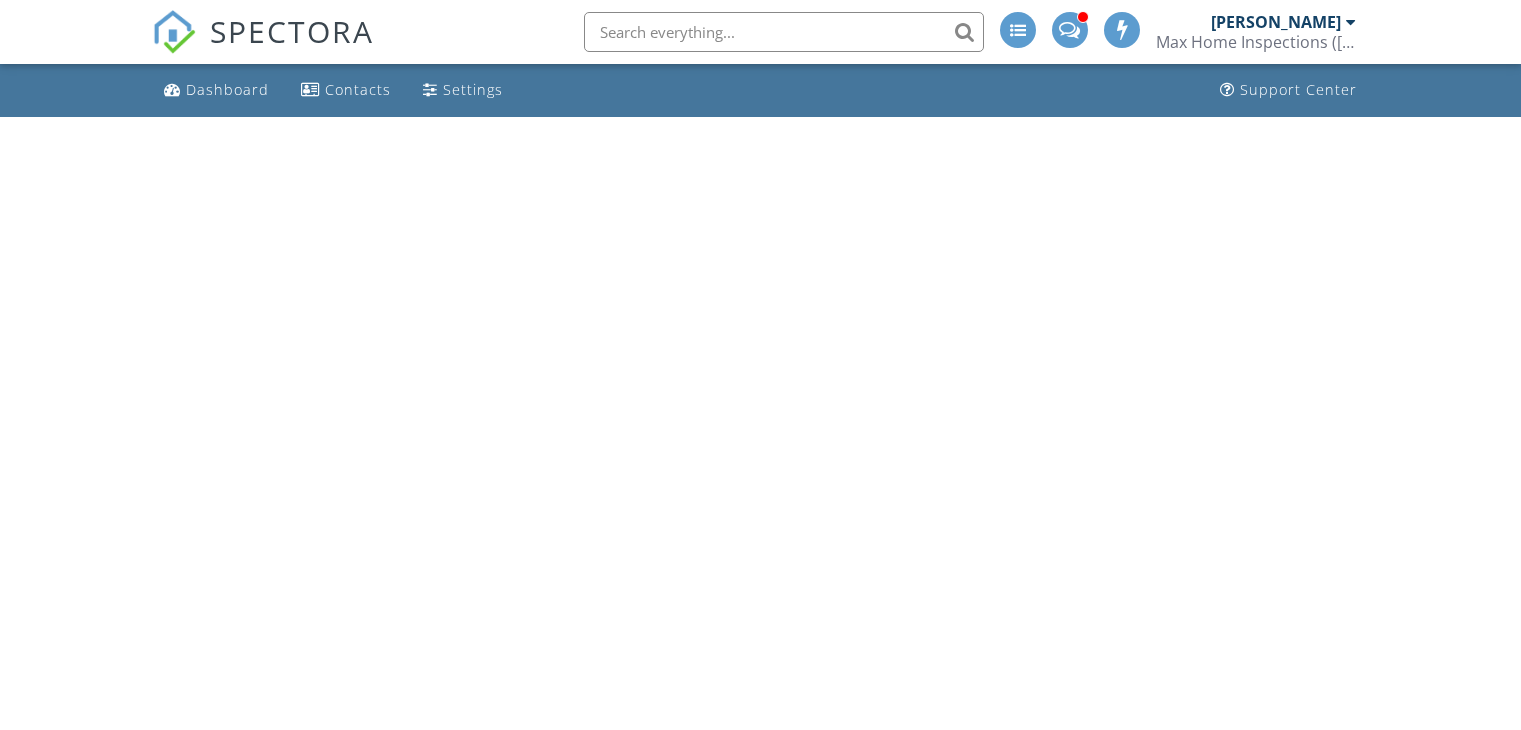 scroll, scrollTop: 0, scrollLeft: 0, axis: both 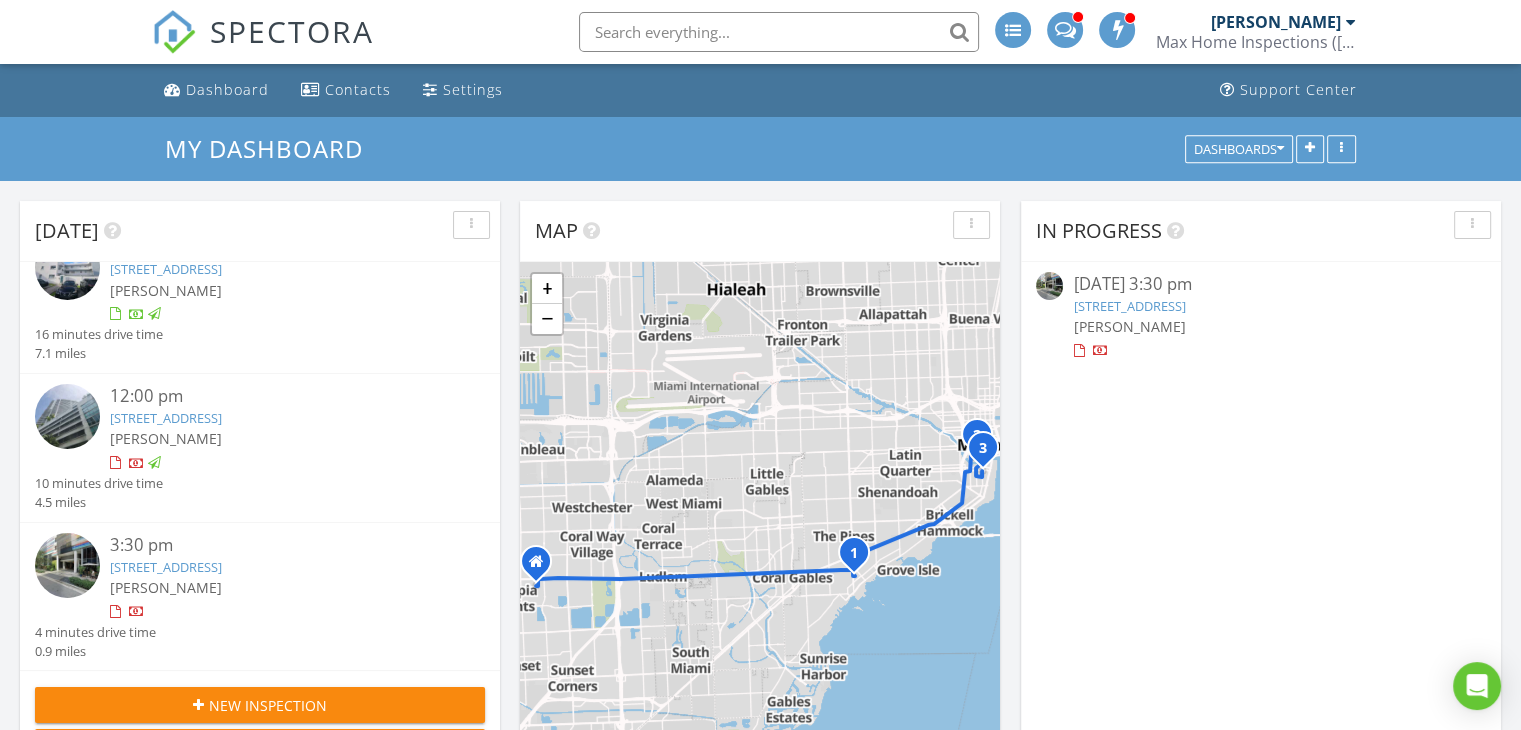 click on "801 S Miami Ave 205, Miami, FL 33131" at bounding box center [166, 567] 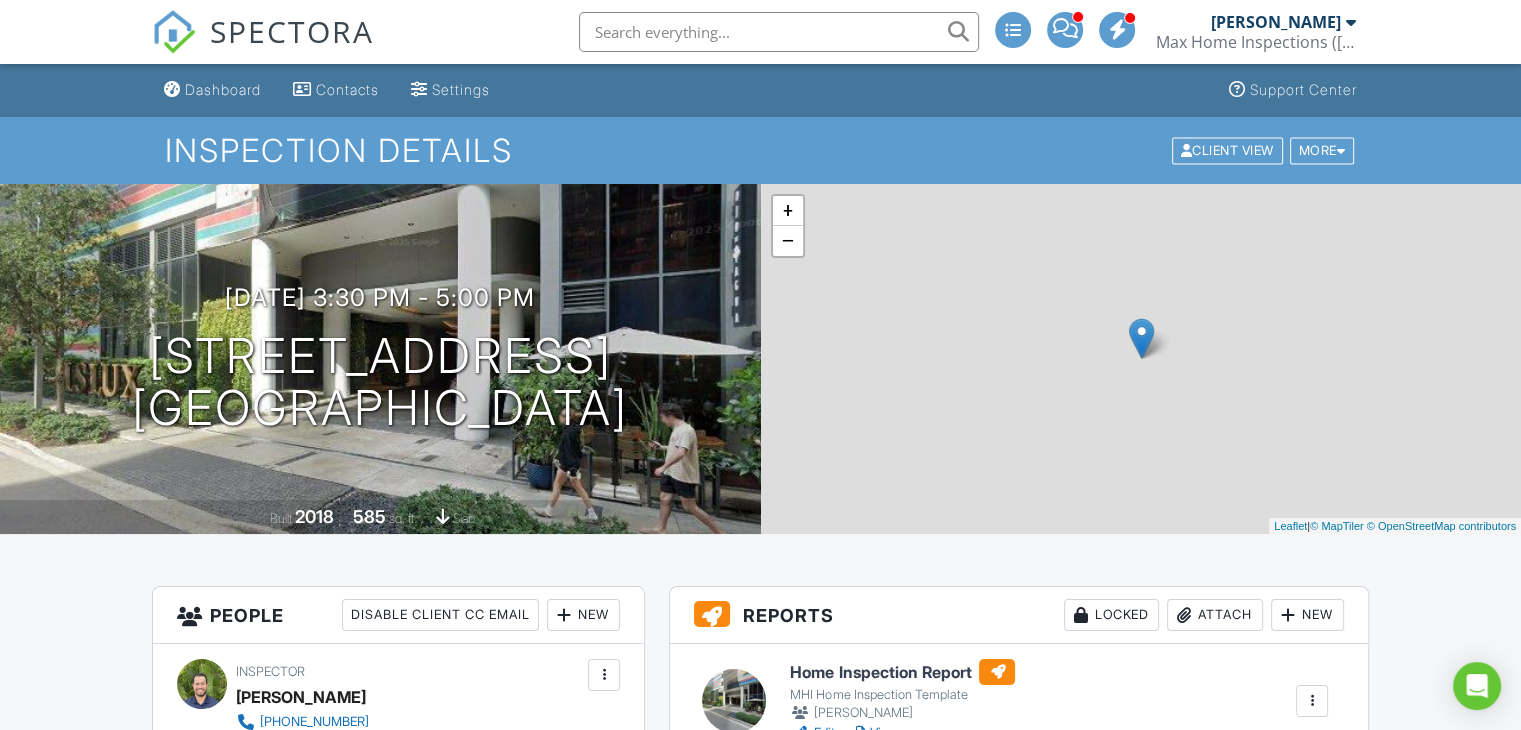 scroll, scrollTop: 0, scrollLeft: 0, axis: both 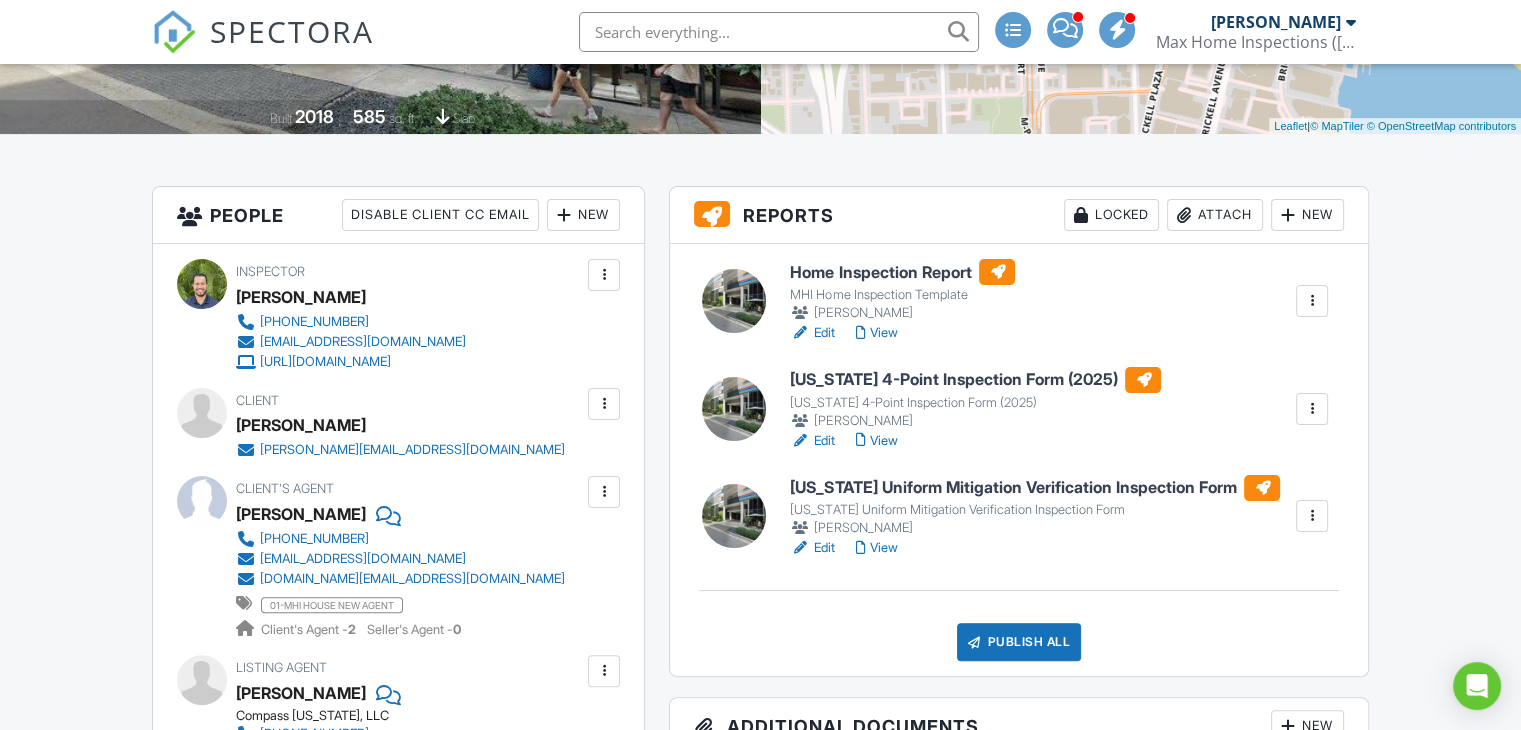 drag, startPoint x: 1039, startPoint y: 631, endPoint x: 1031, endPoint y: 11, distance: 620.05164 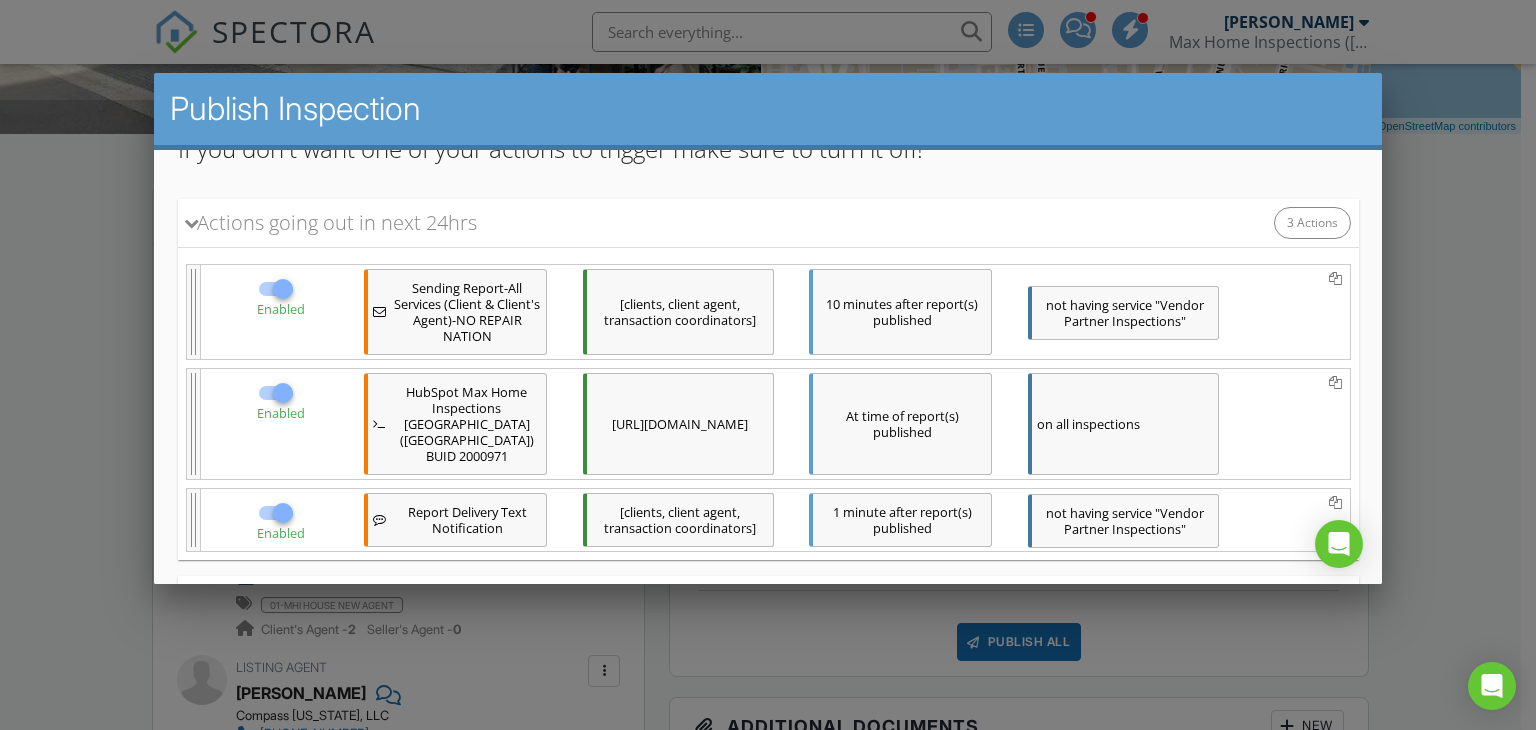 scroll, scrollTop: 430, scrollLeft: 0, axis: vertical 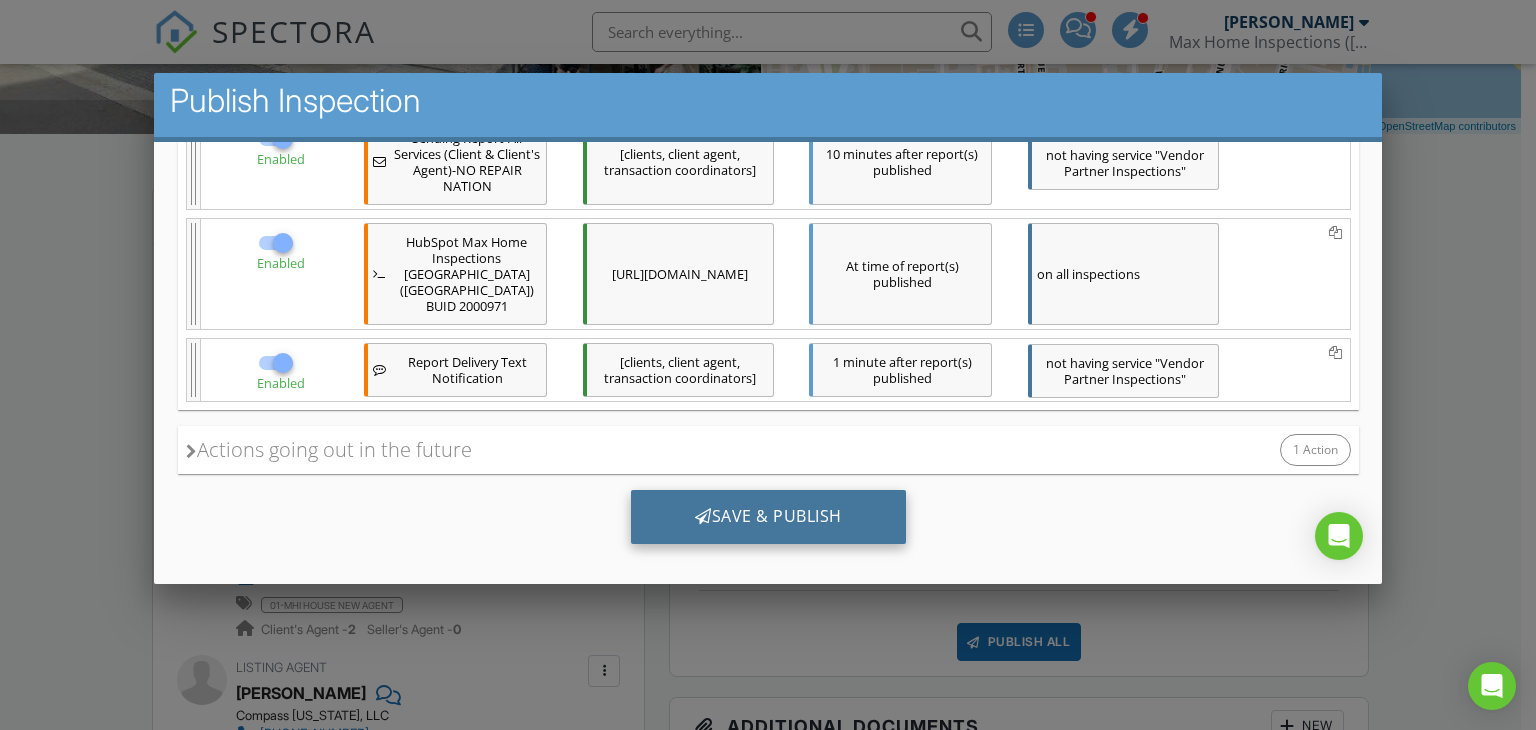 click on "Save & Publish" at bounding box center [767, 517] 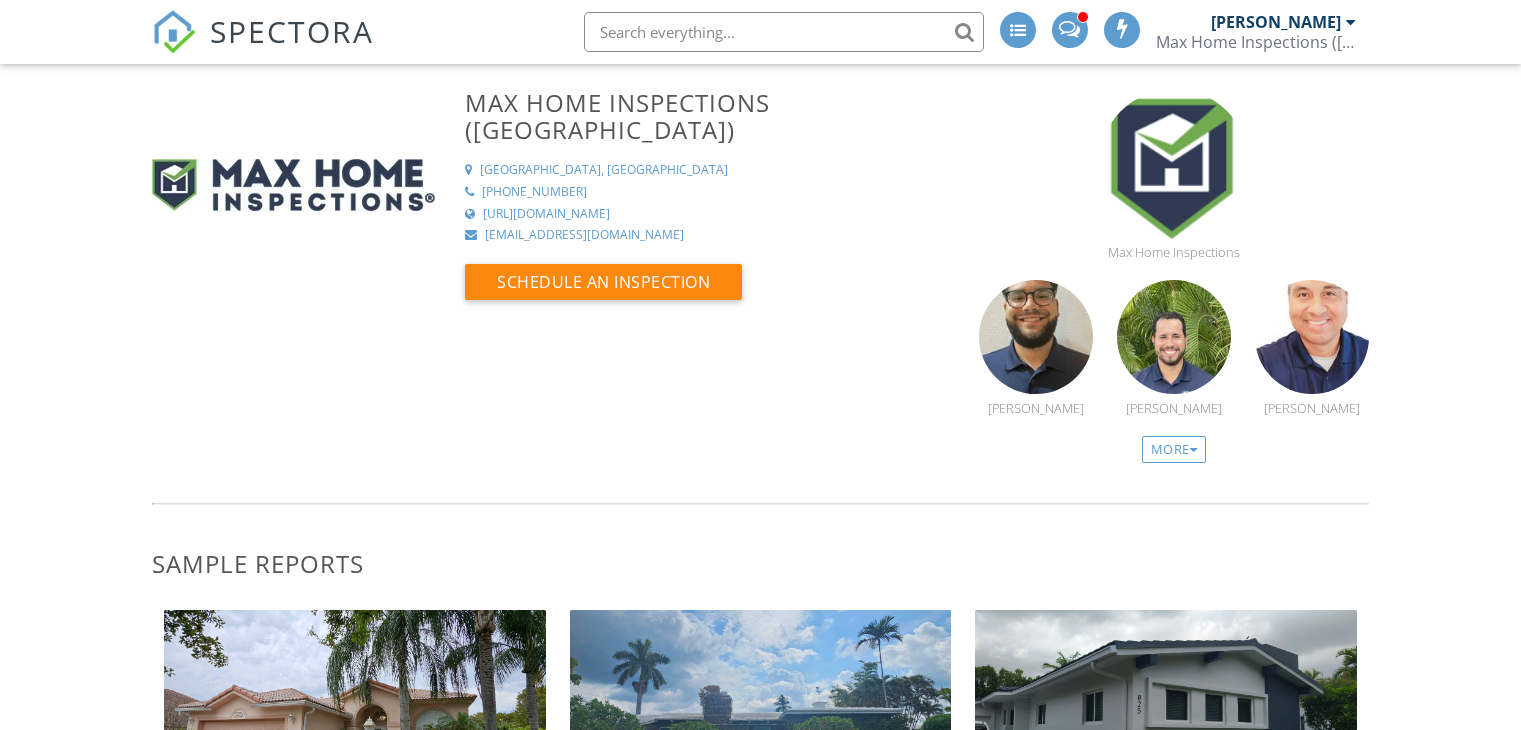 scroll, scrollTop: 366, scrollLeft: 0, axis: vertical 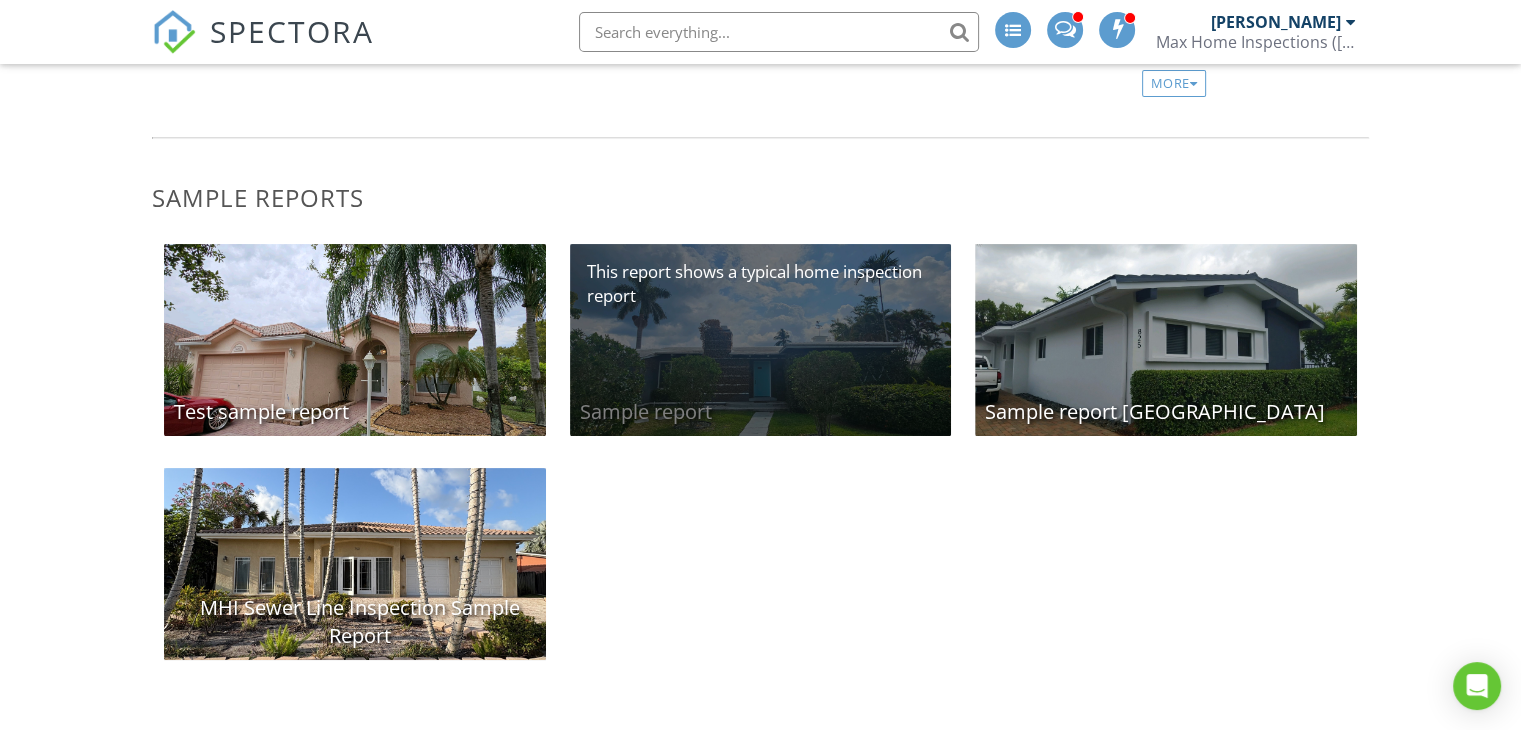 click on "Sample report" at bounding box center (761, 340) 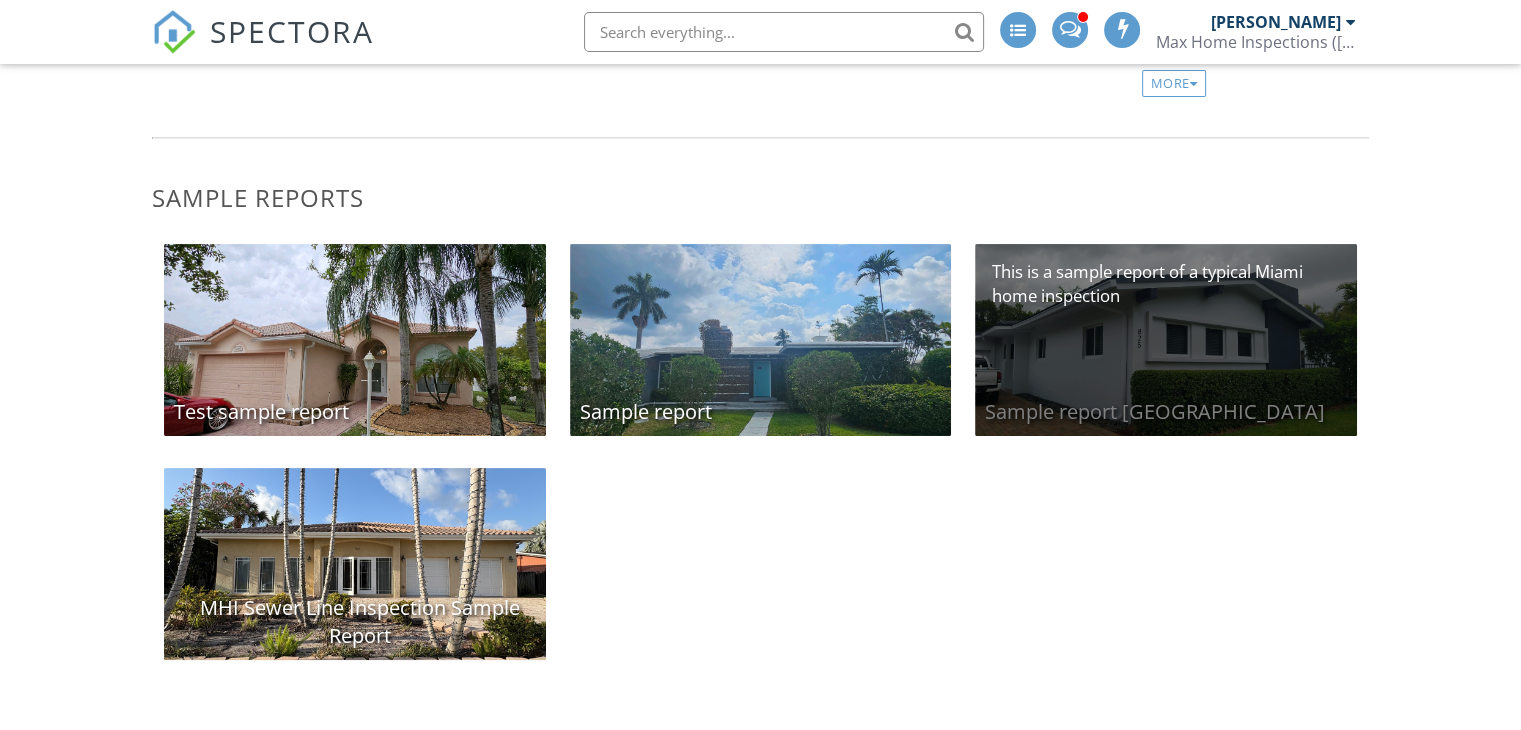 scroll, scrollTop: 0, scrollLeft: 0, axis: both 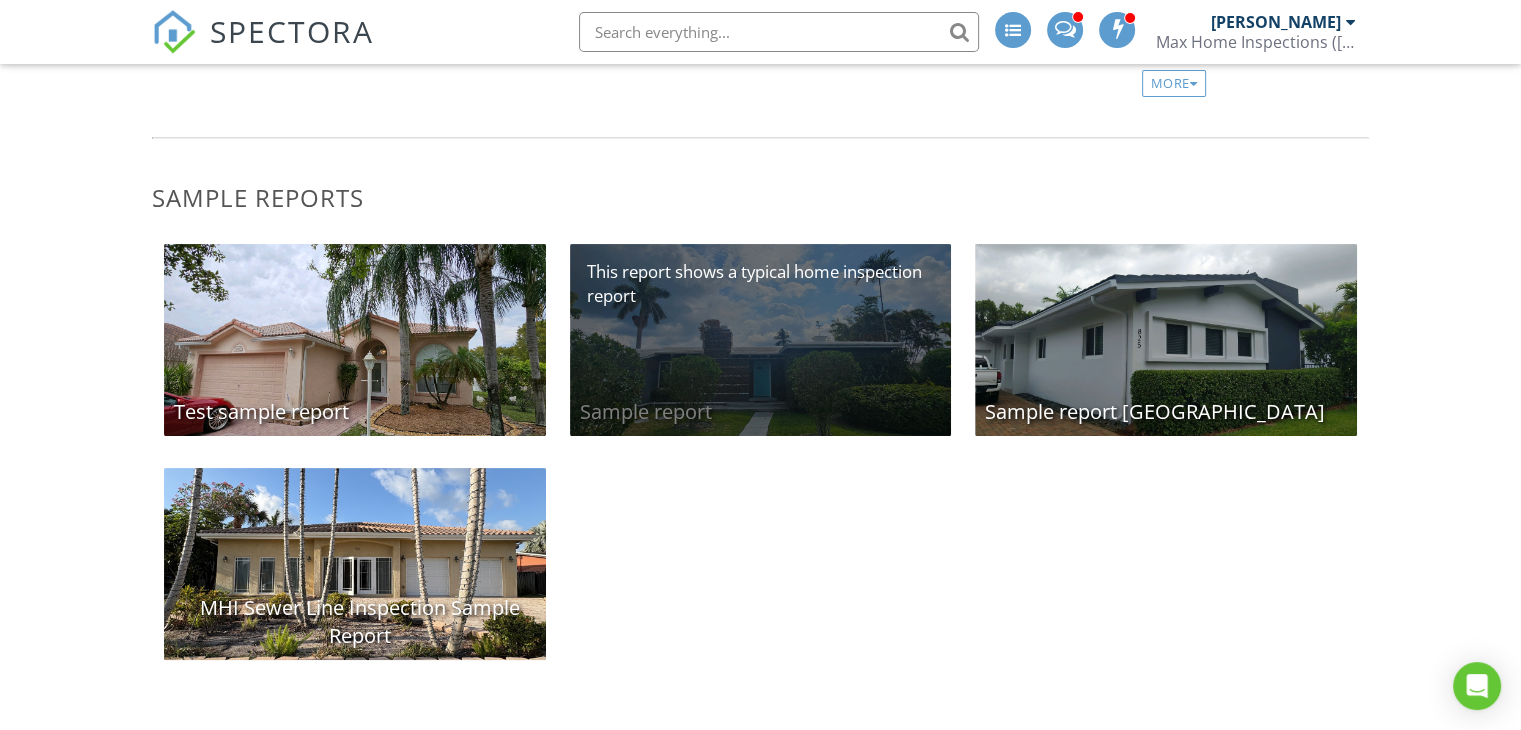 click on "Sample report" at bounding box center [761, 340] 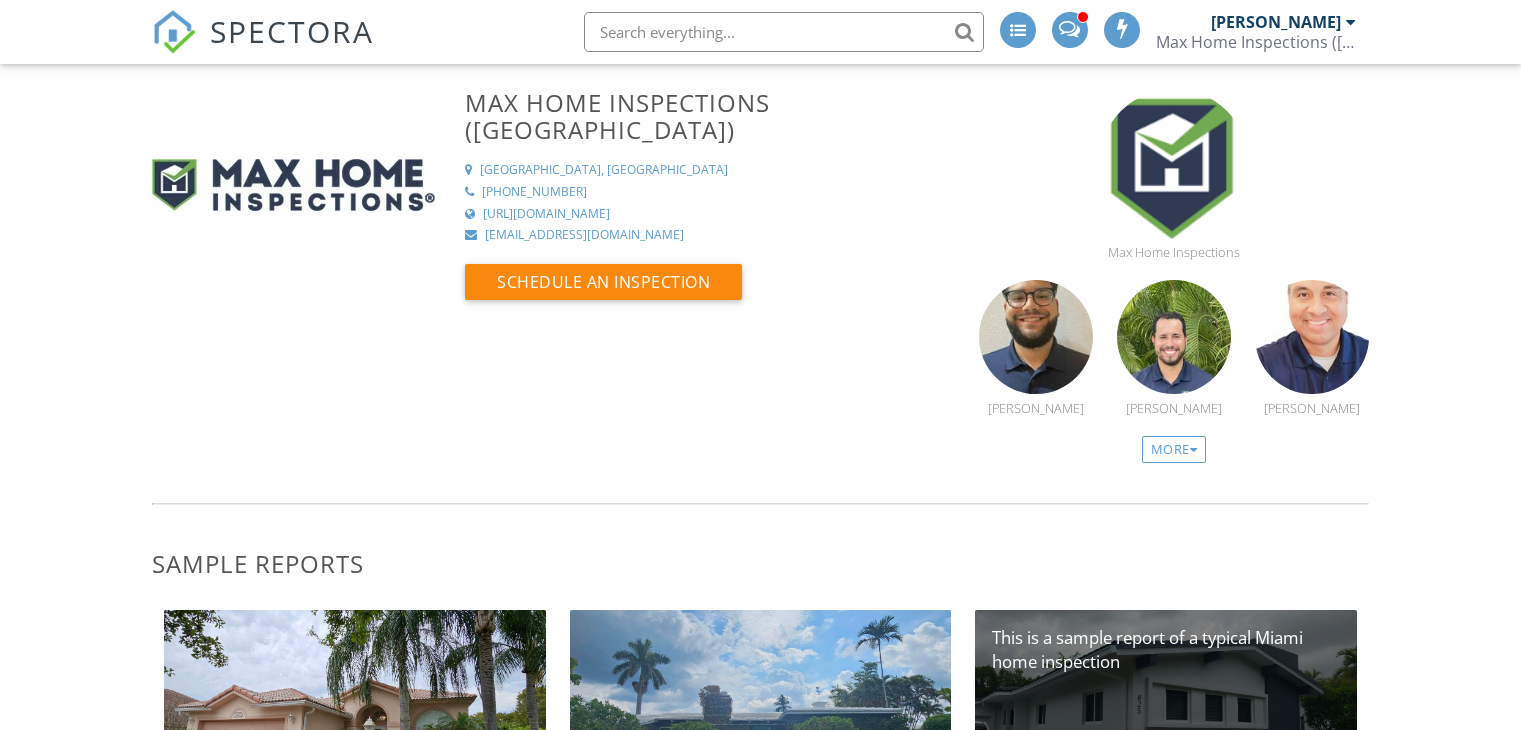 scroll, scrollTop: 366, scrollLeft: 0, axis: vertical 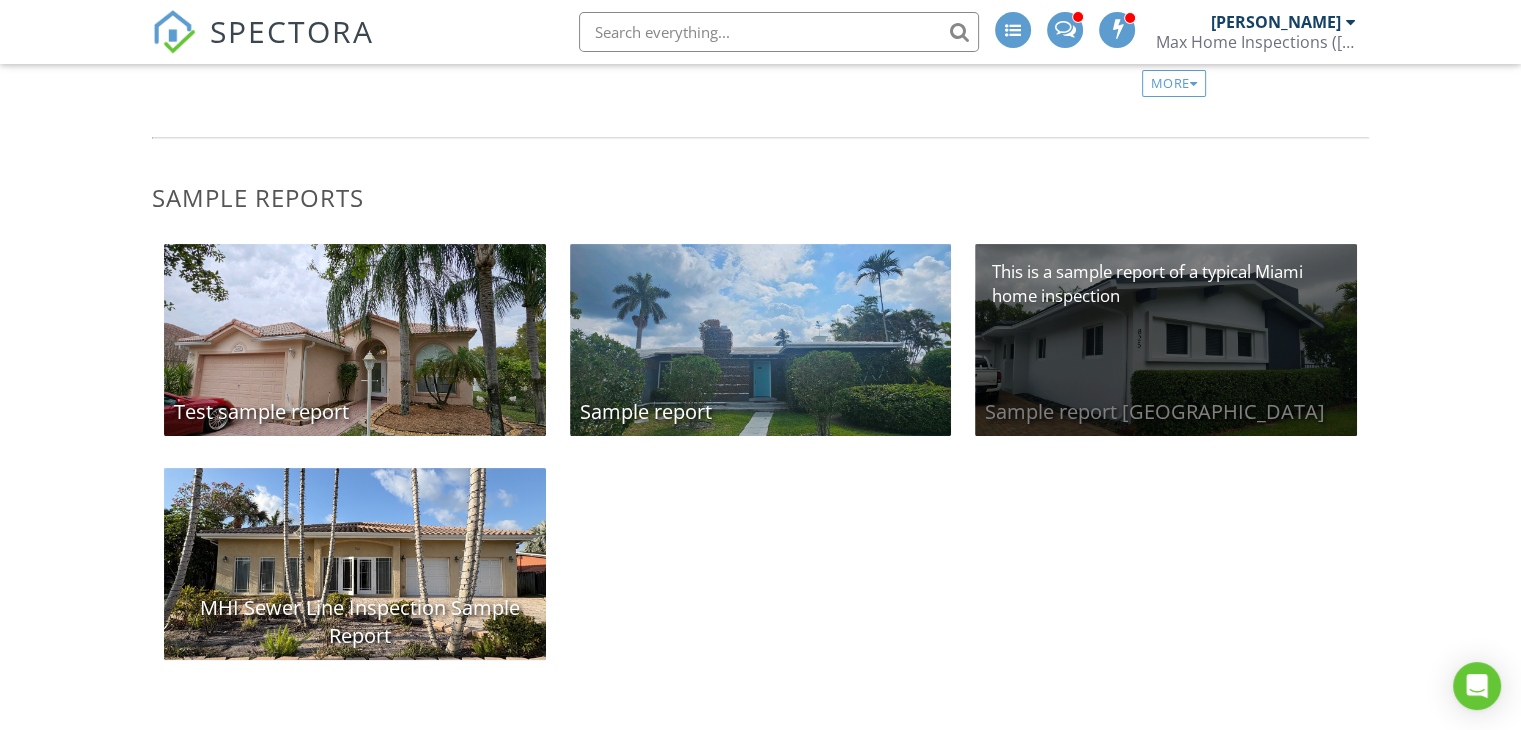 click on "Sample report [GEOGRAPHIC_DATA]" at bounding box center (1166, 340) 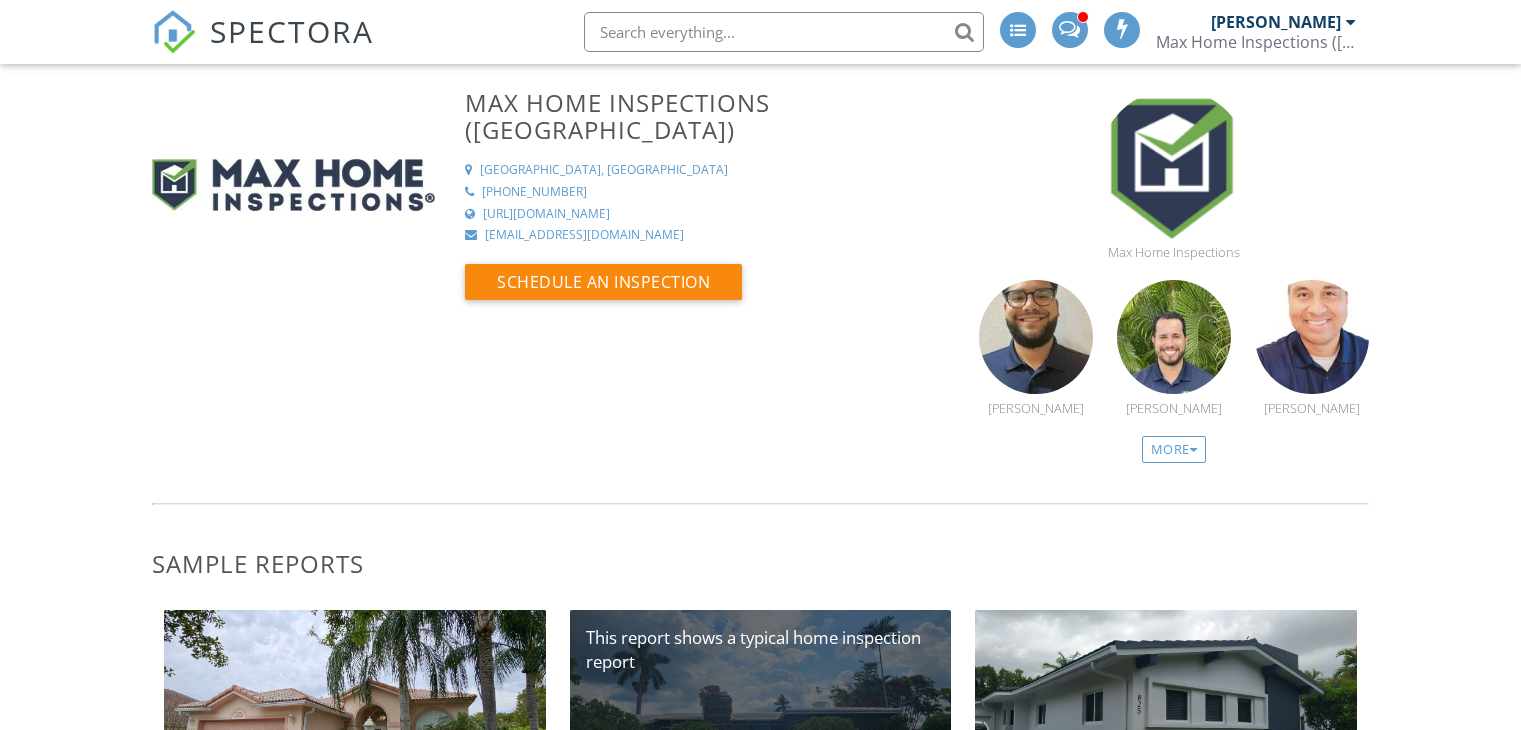 scroll, scrollTop: 366, scrollLeft: 0, axis: vertical 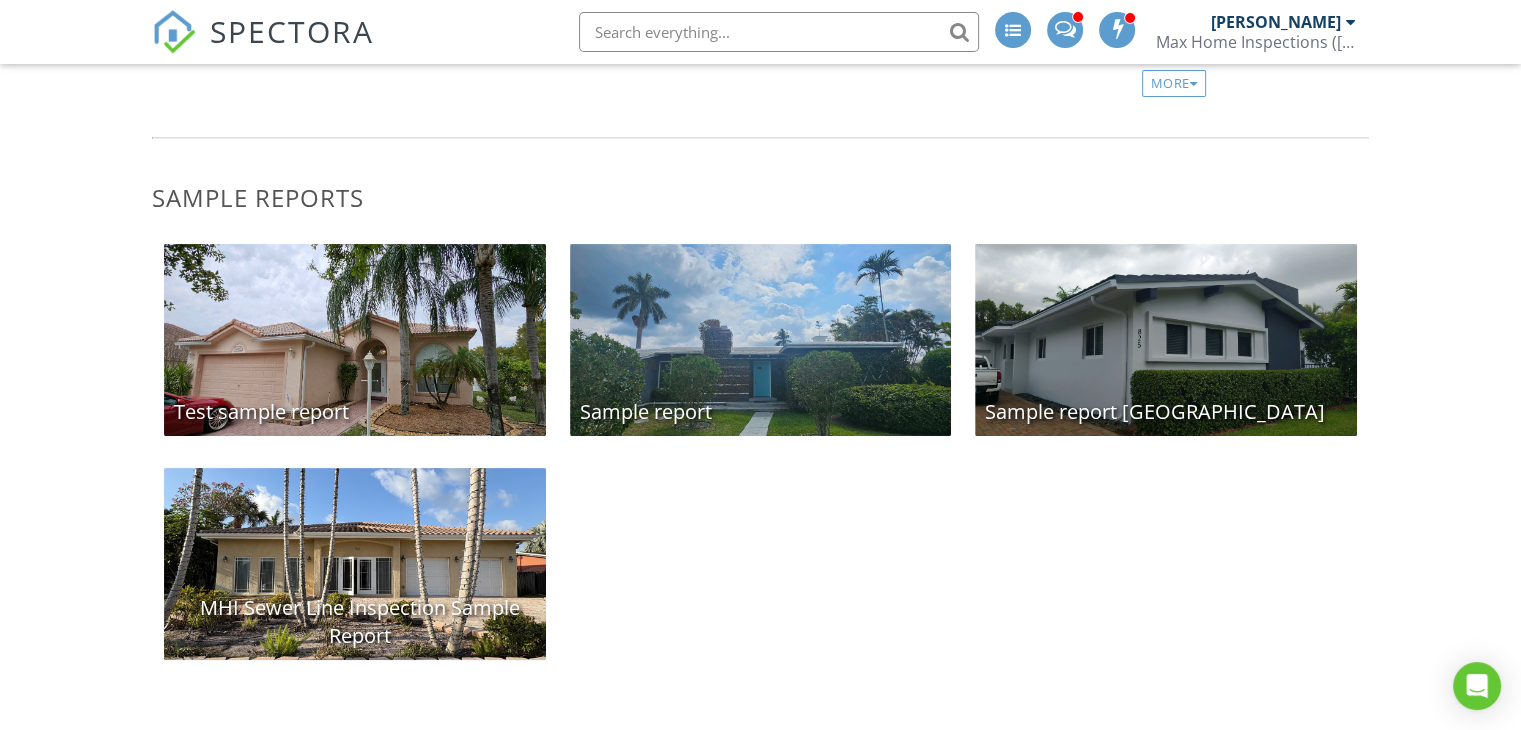 click on "MHI Sewer Line Inspection Sample Report" at bounding box center [355, 564] 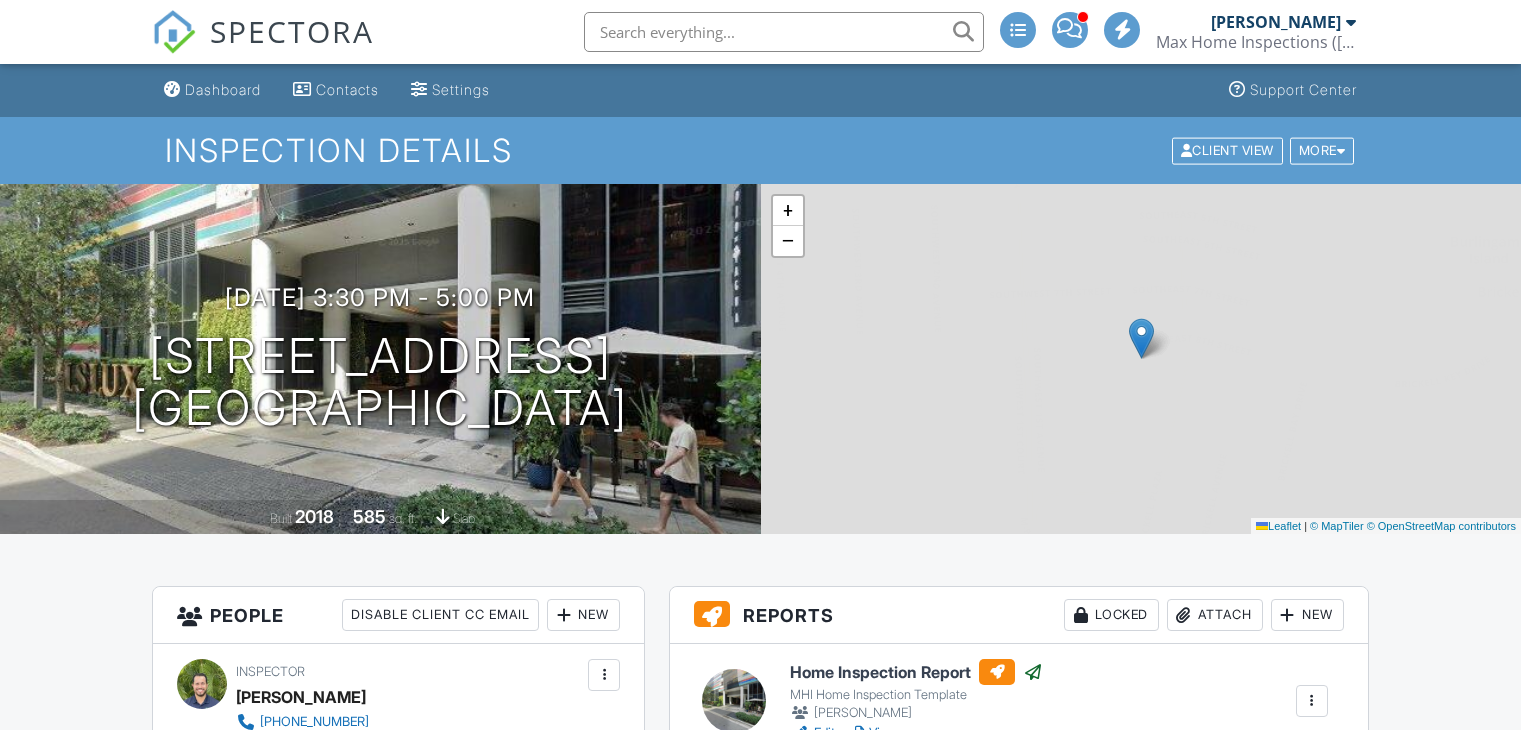 scroll, scrollTop: 0, scrollLeft: 0, axis: both 